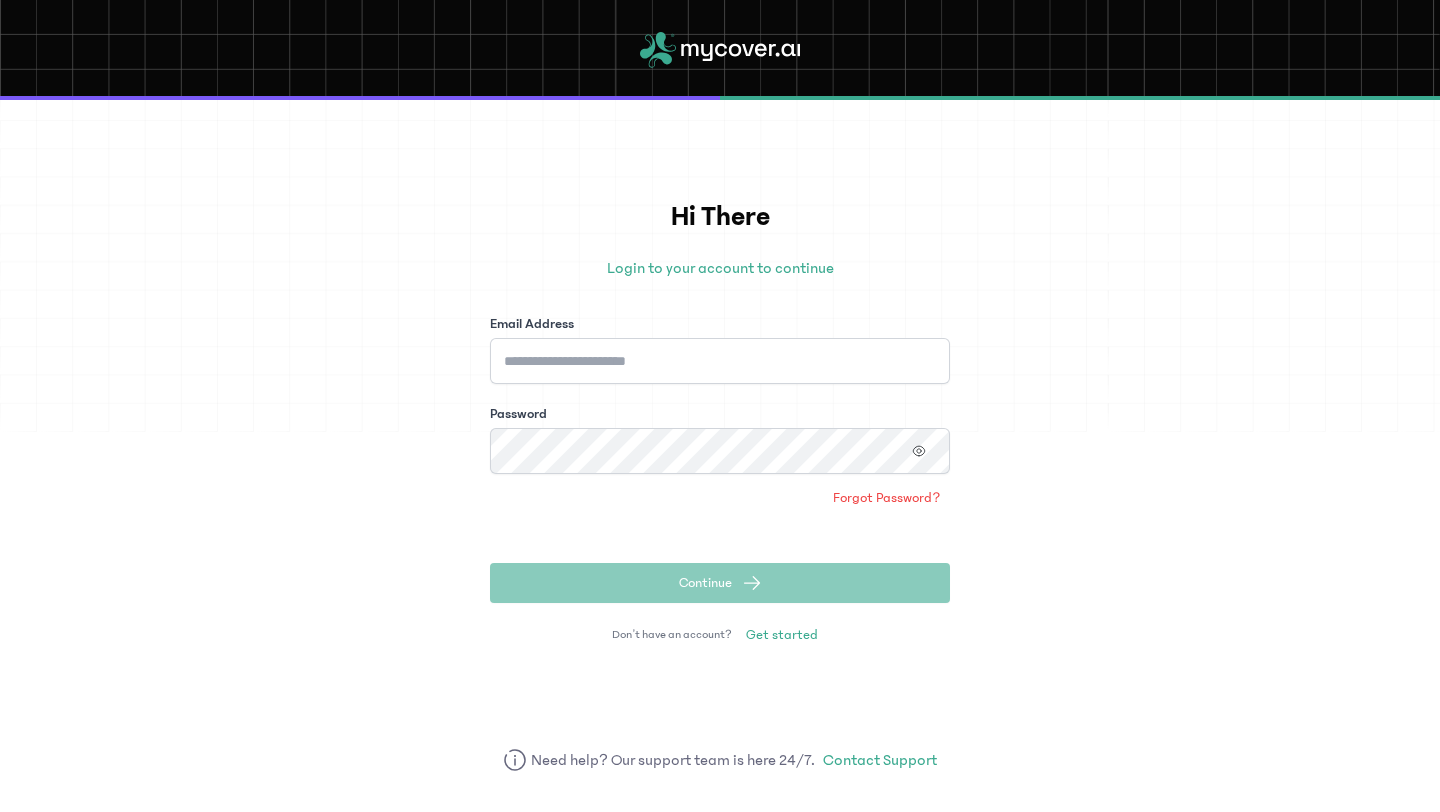 scroll, scrollTop: 0, scrollLeft: 0, axis: both 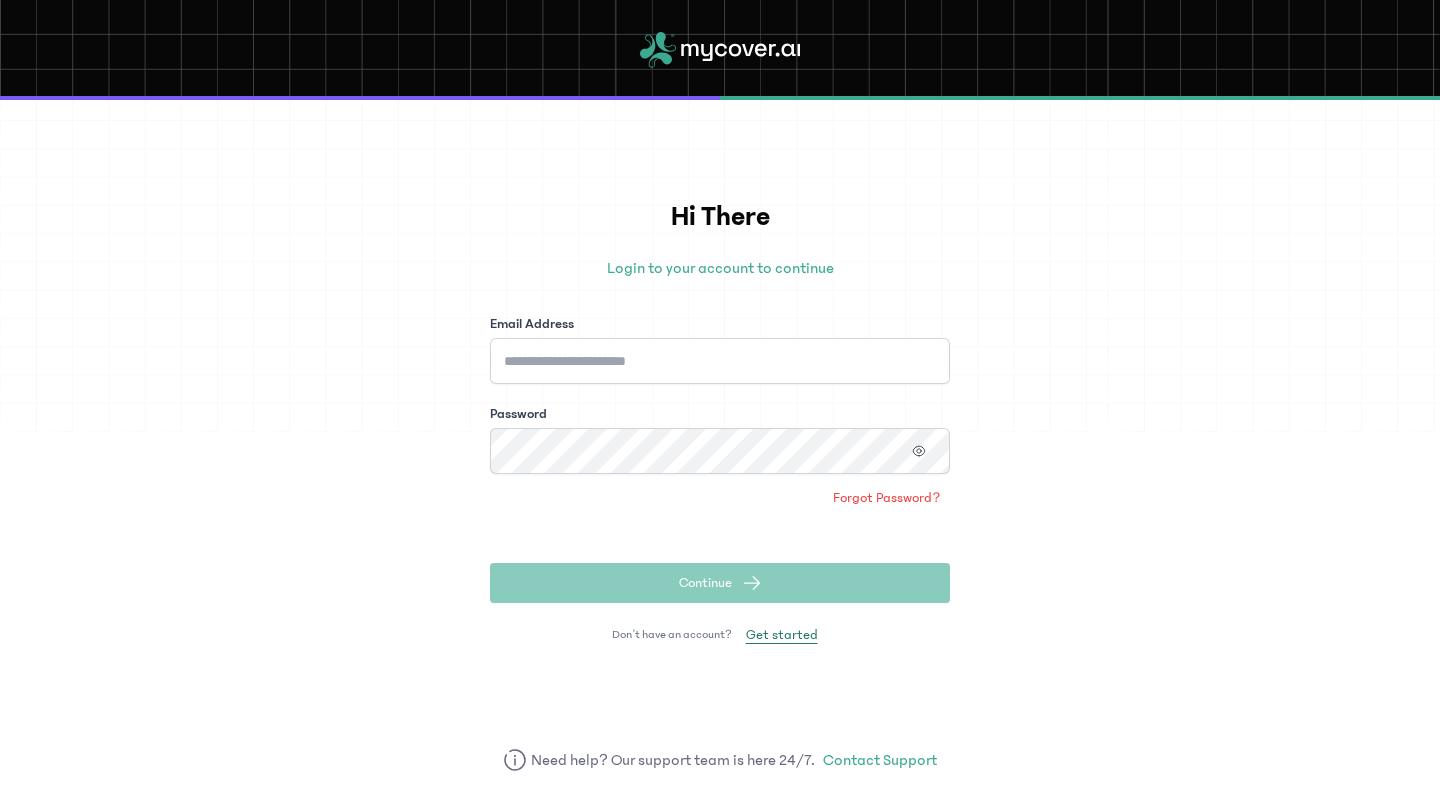 click on "Get started" 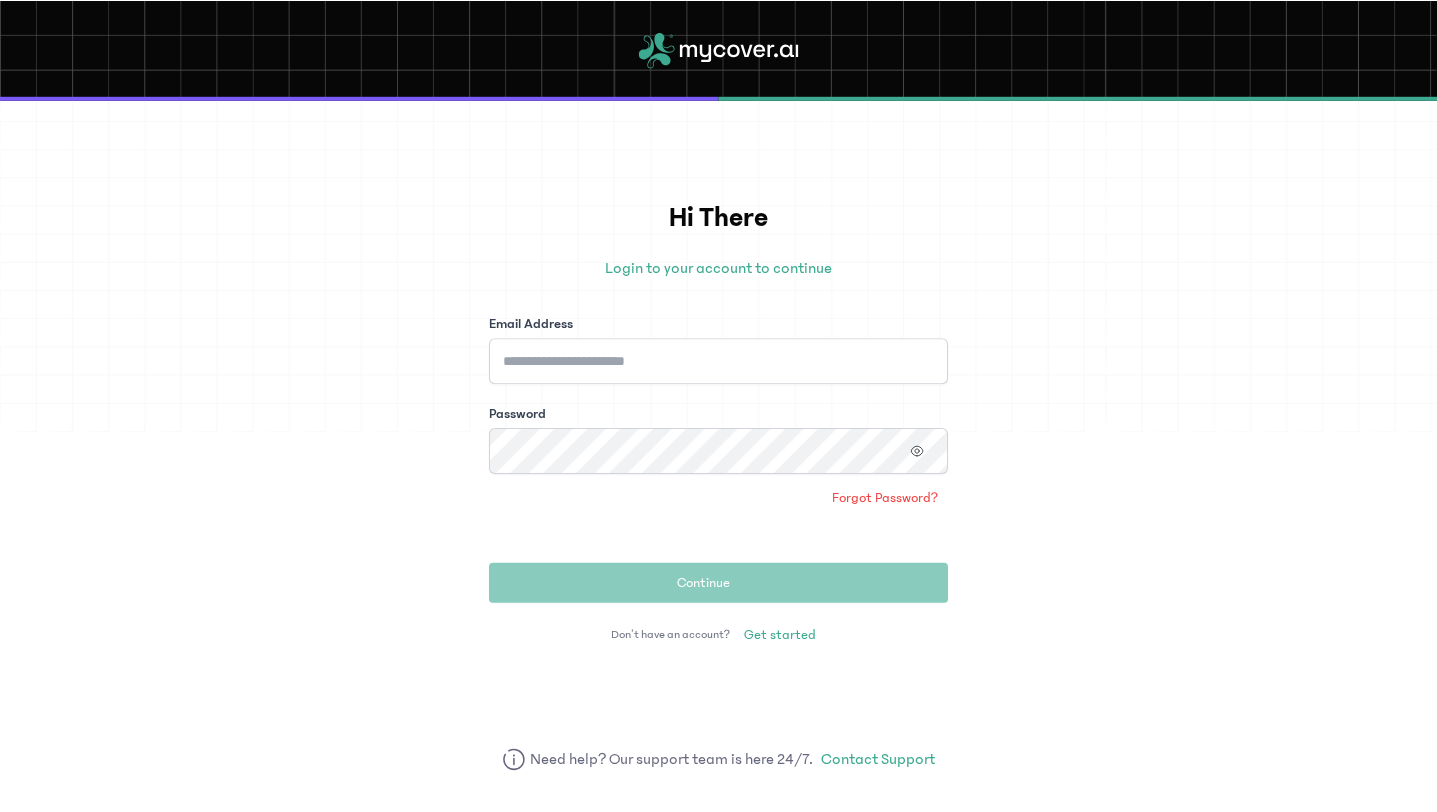 scroll, scrollTop: 0, scrollLeft: 0, axis: both 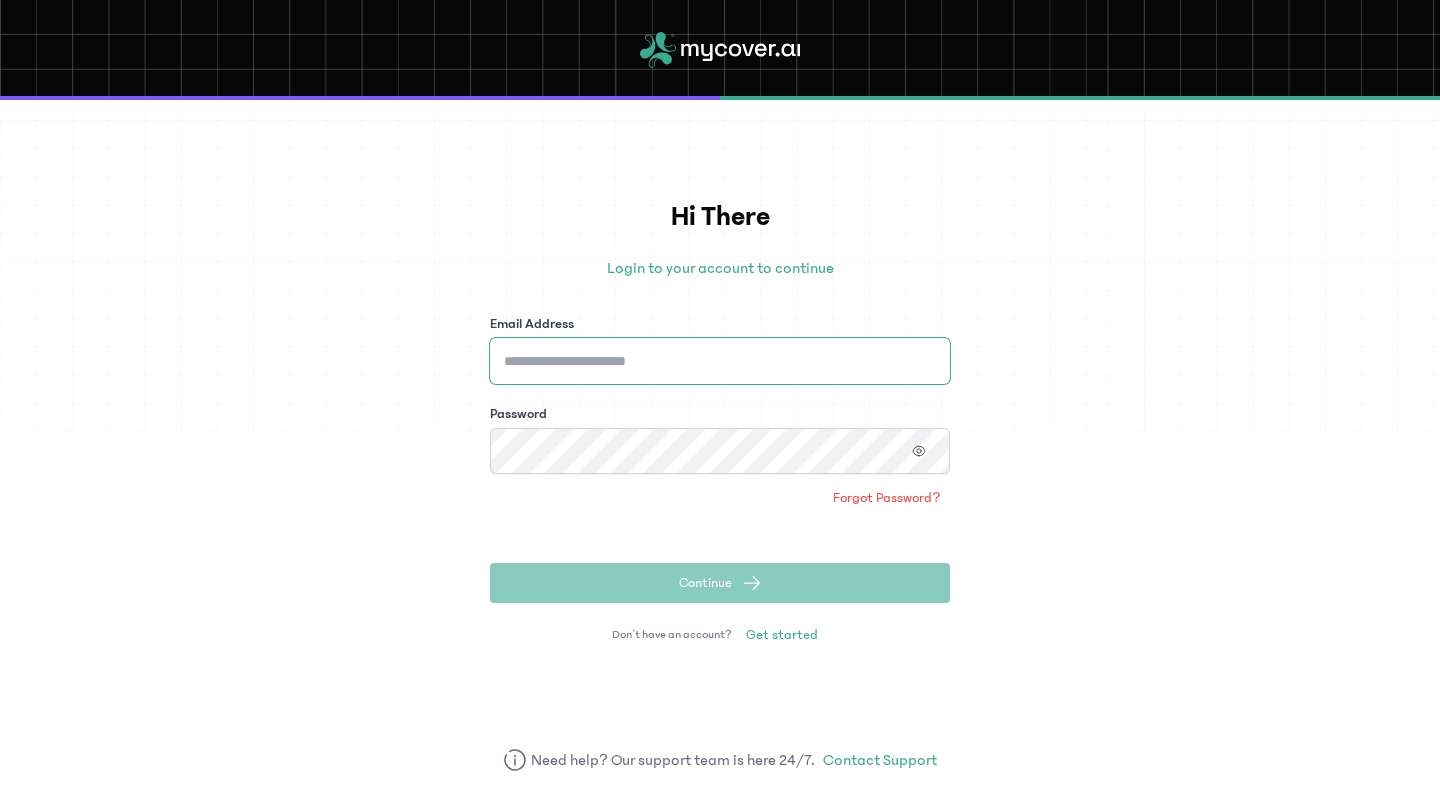 click on "Email Address" at bounding box center [720, 361] 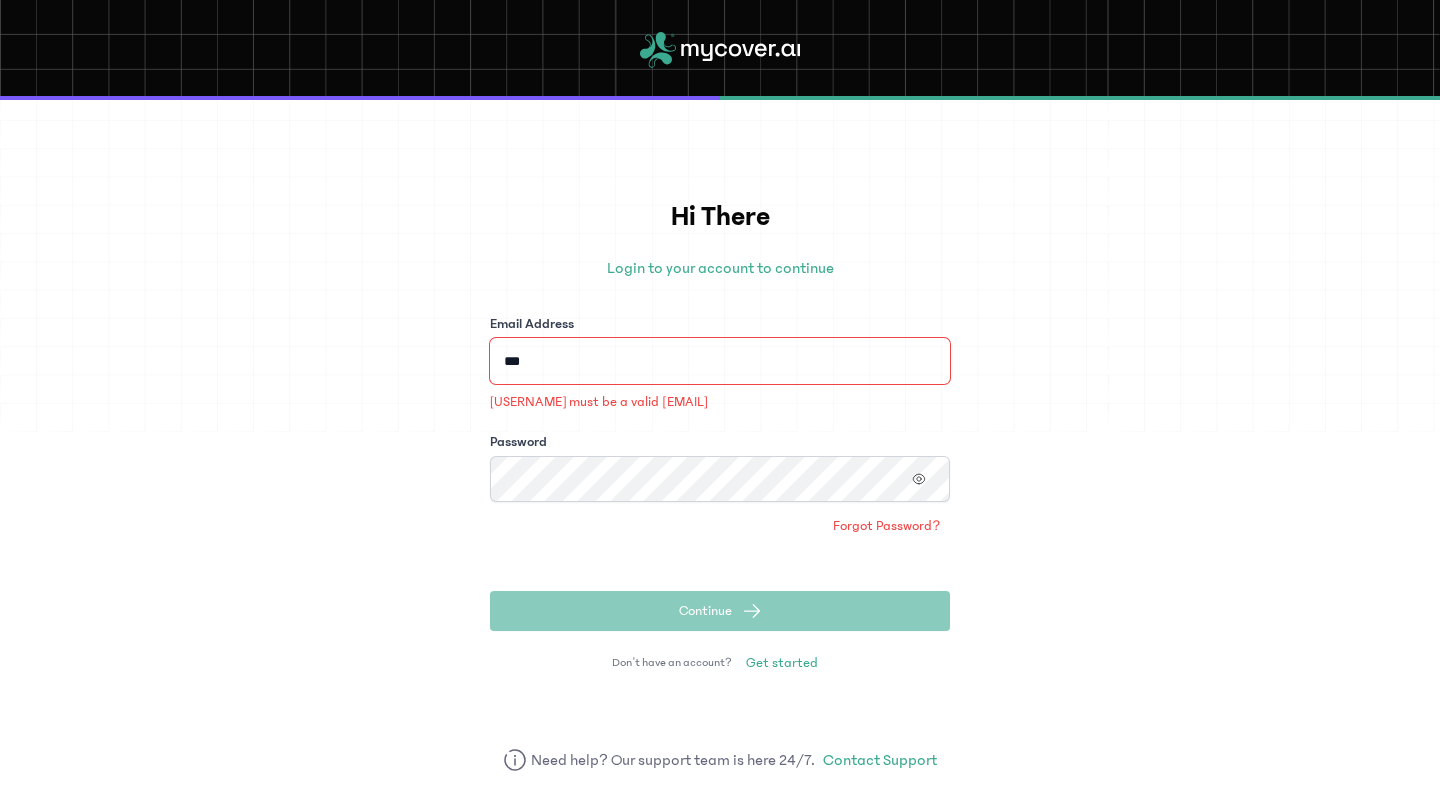 type on "**********" 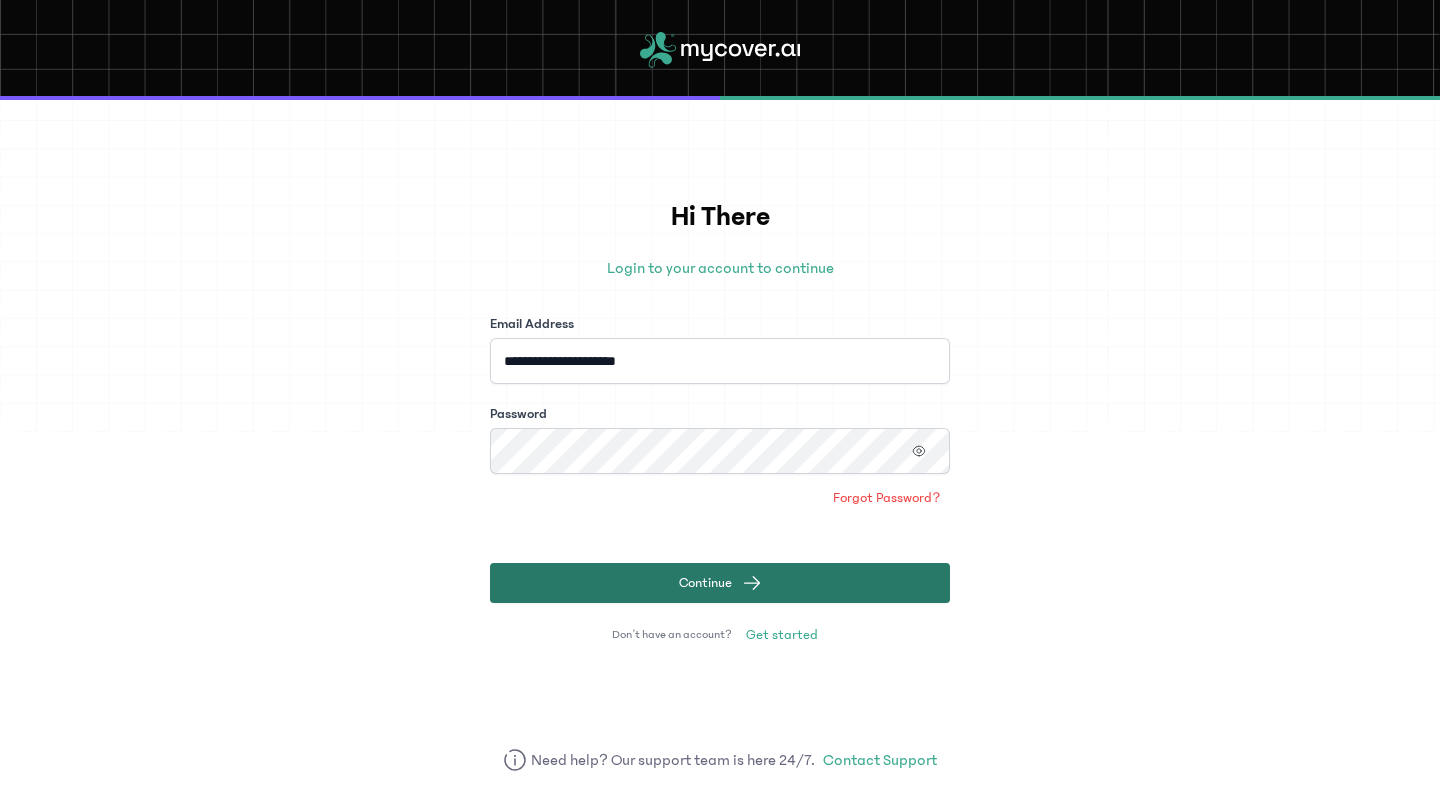click on "Continue" 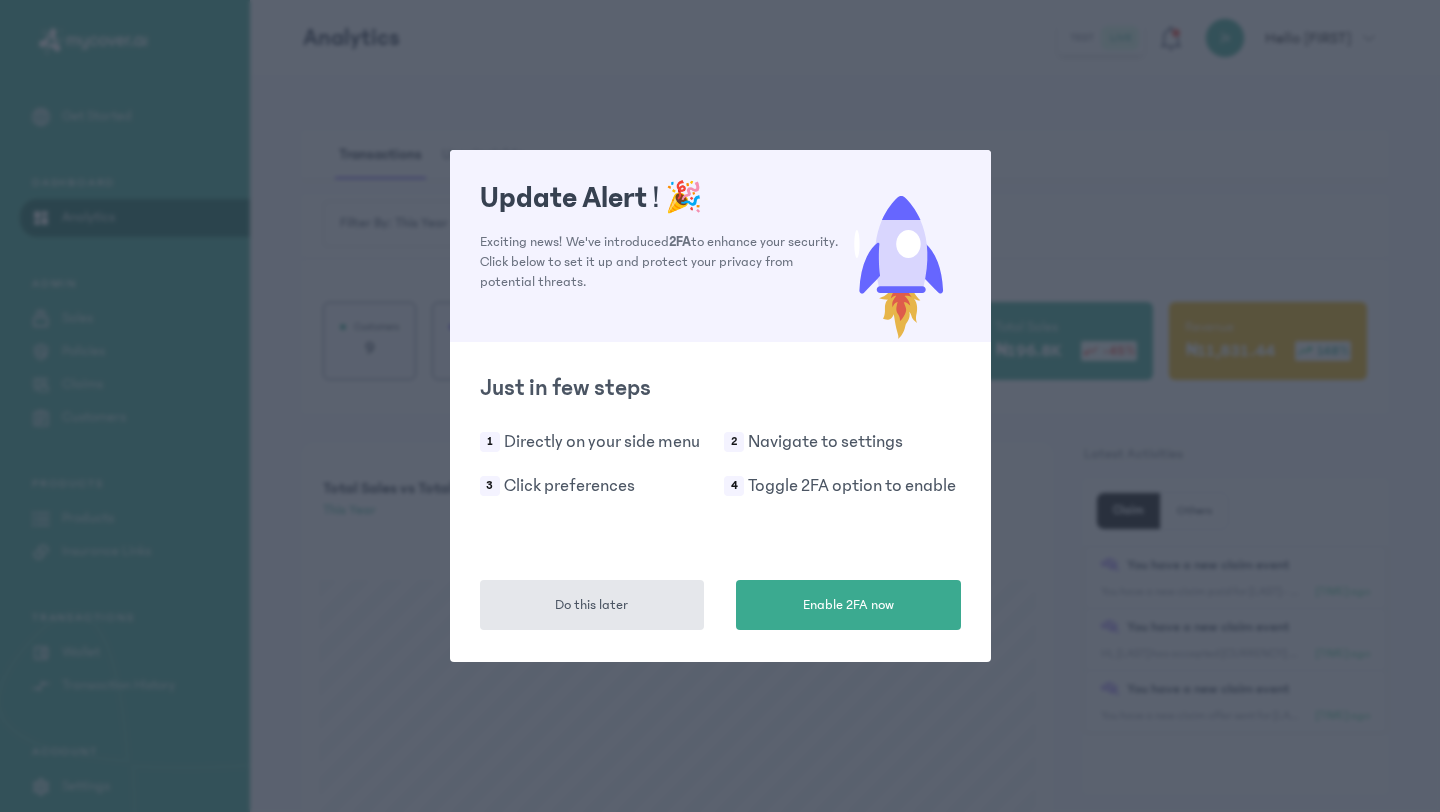 click on "Do this later" at bounding box center [592, 605] 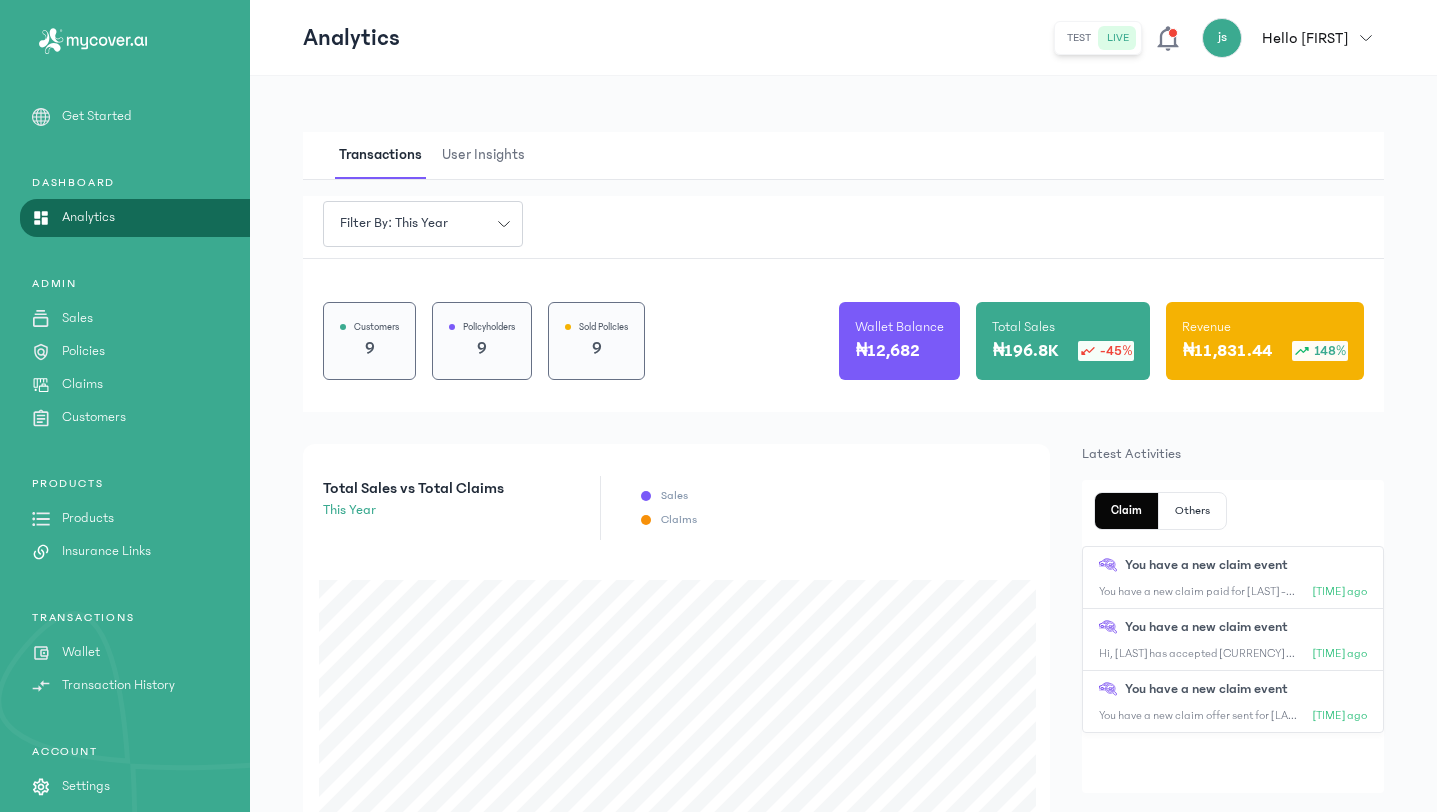 scroll, scrollTop: 19, scrollLeft: 0, axis: vertical 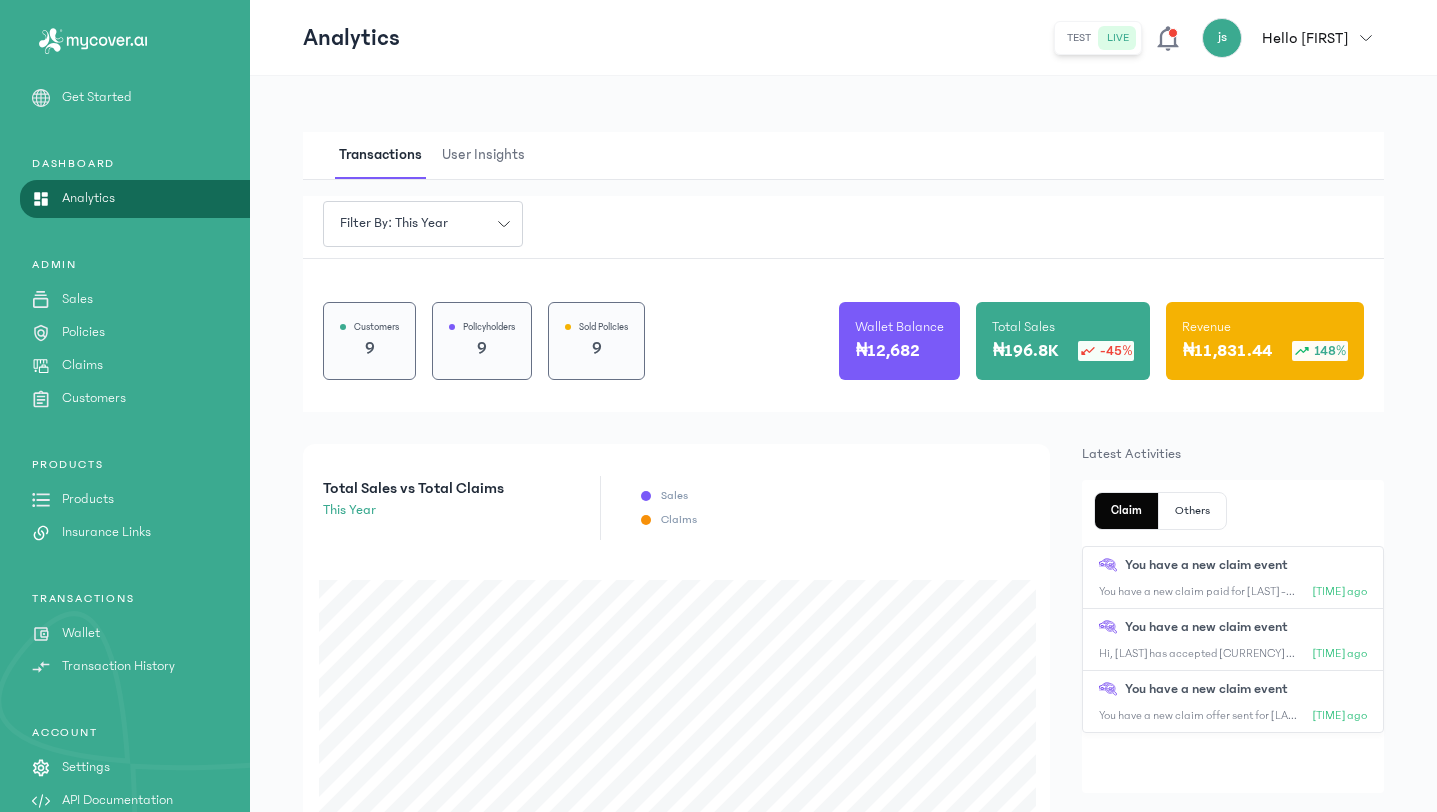 click on "Products" 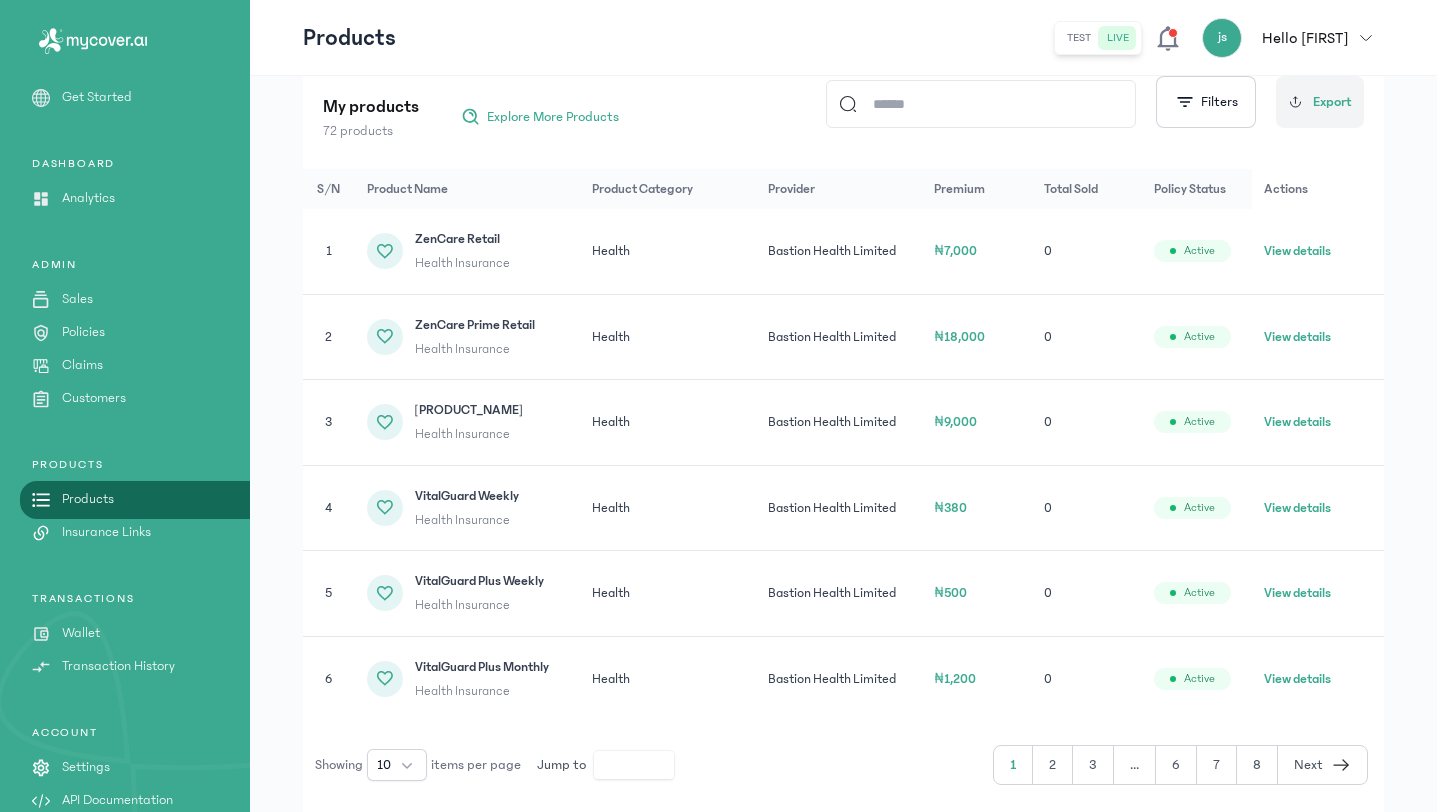 scroll, scrollTop: 258, scrollLeft: 0, axis: vertical 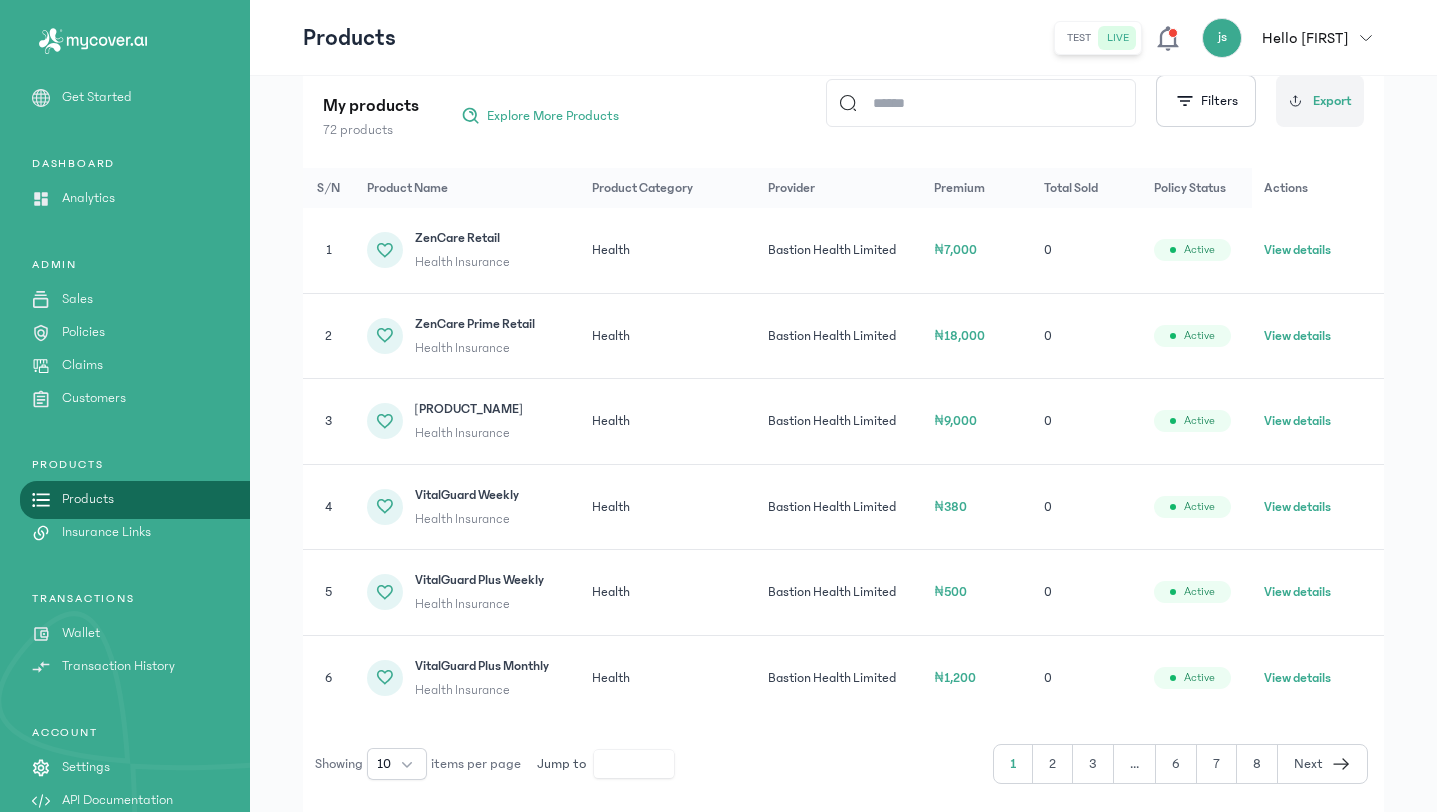click 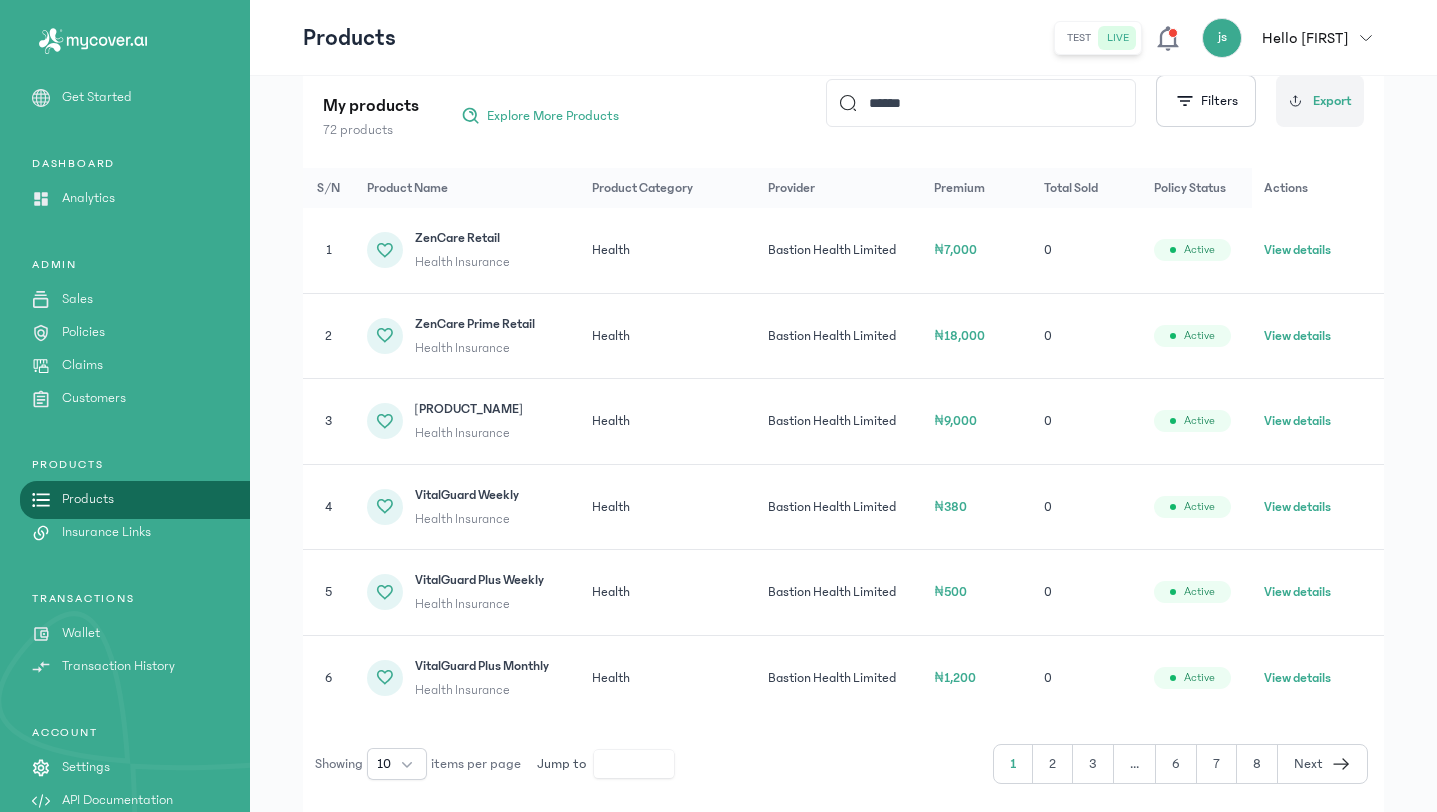 type on "******" 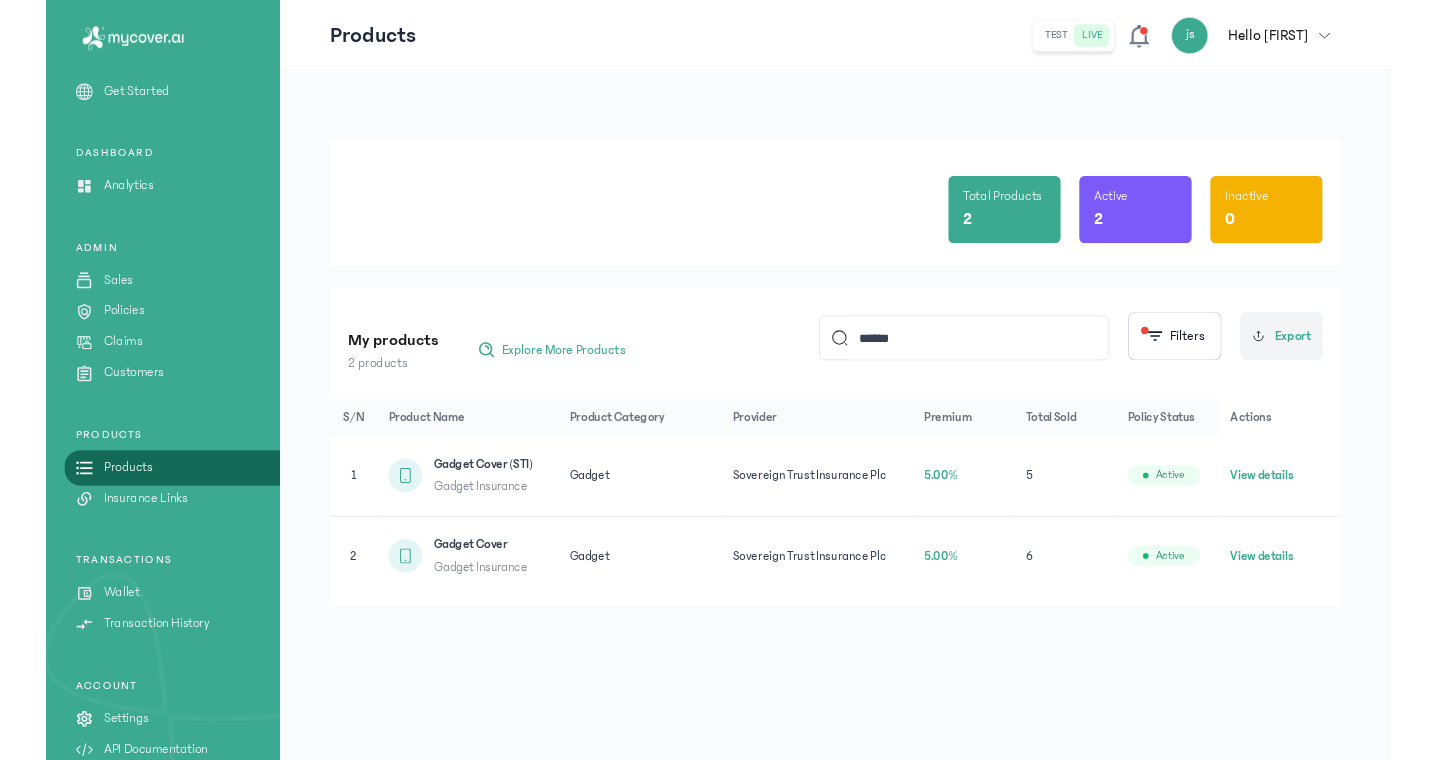 scroll, scrollTop: 0, scrollLeft: 0, axis: both 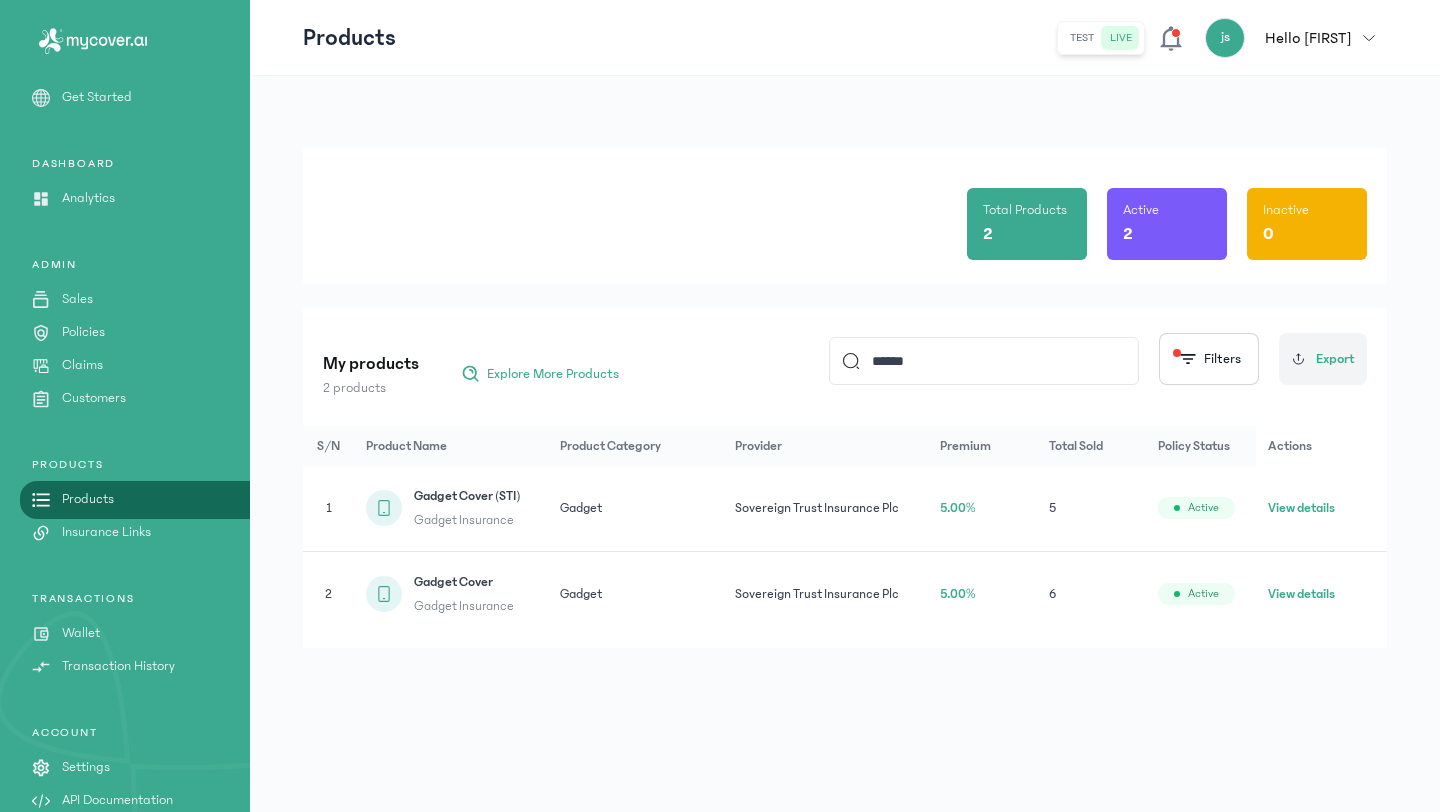 click on "View details" 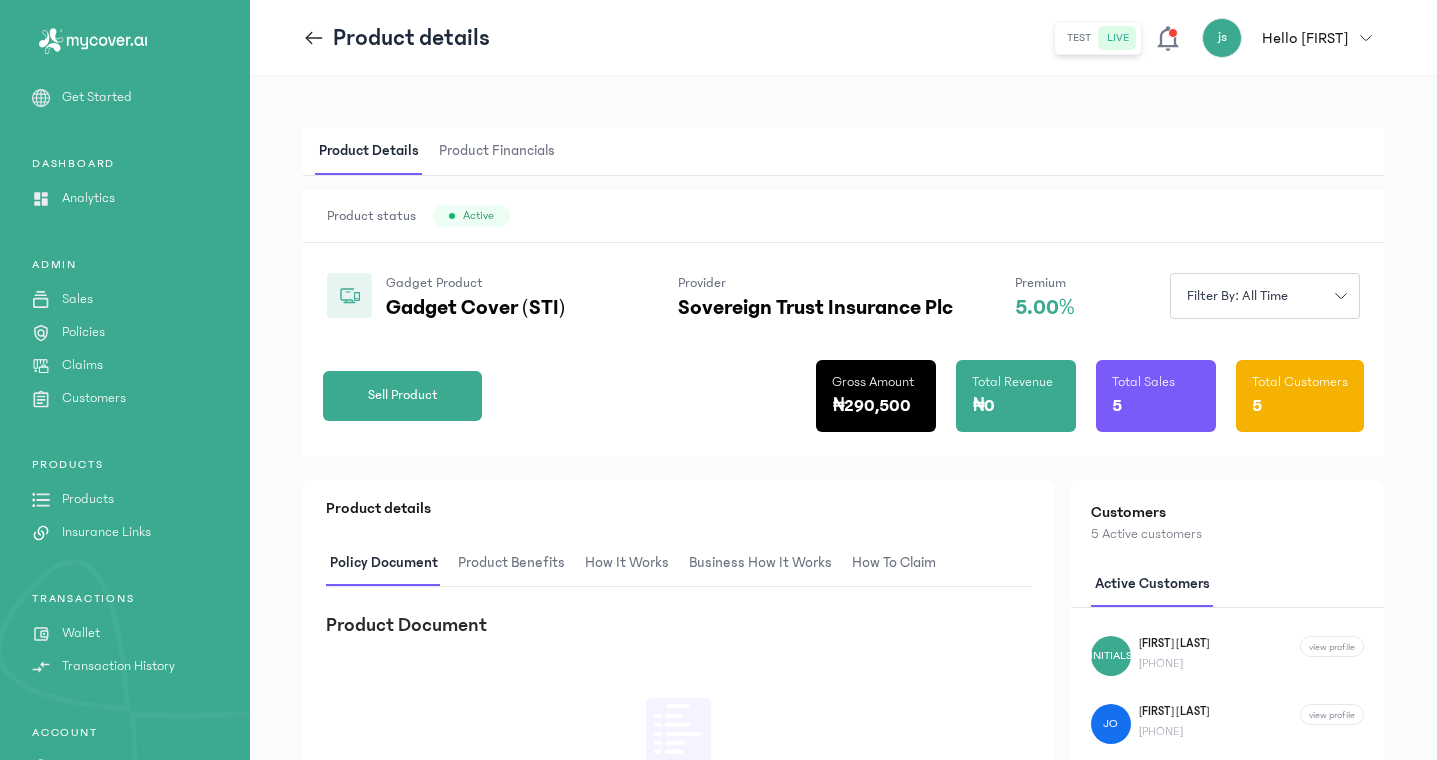 click on "Products" at bounding box center [88, 499] 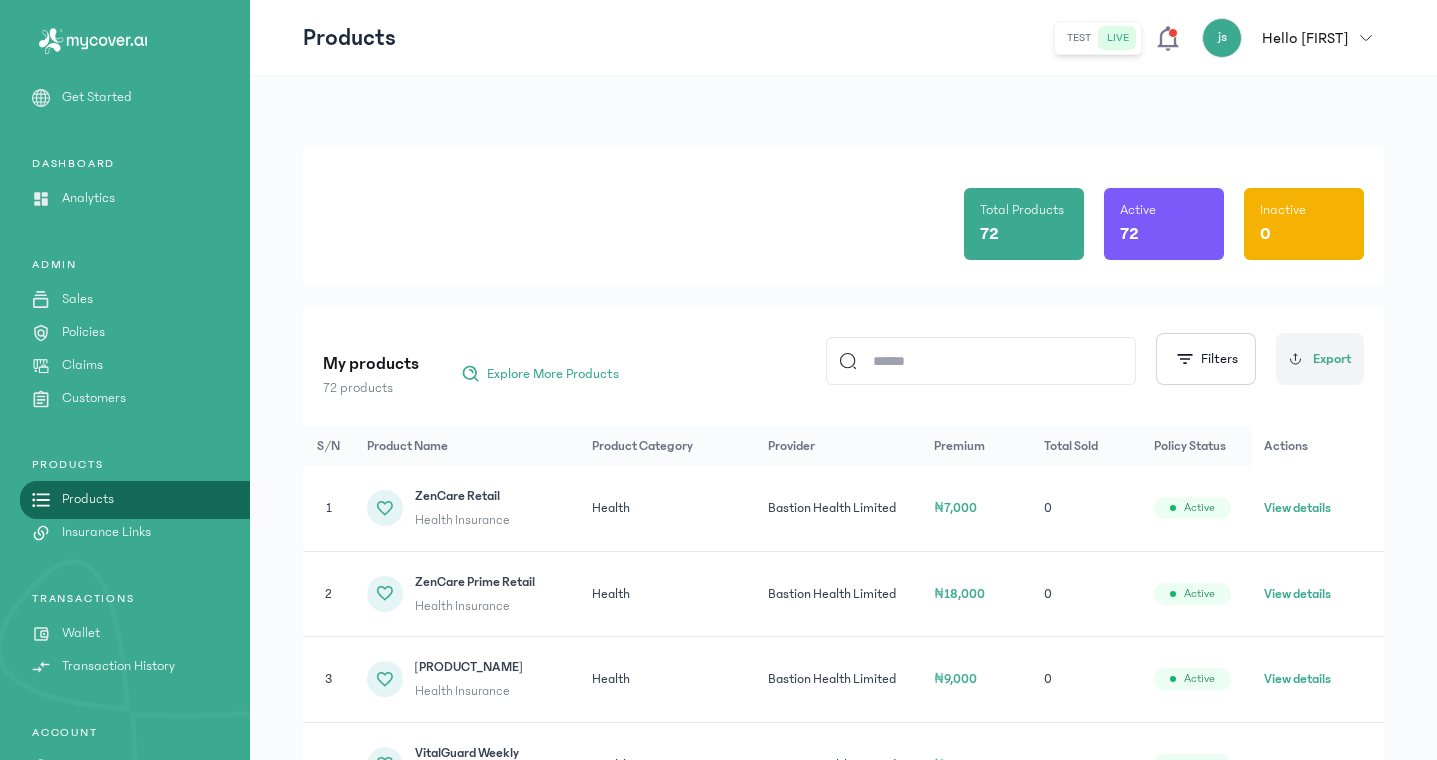 click 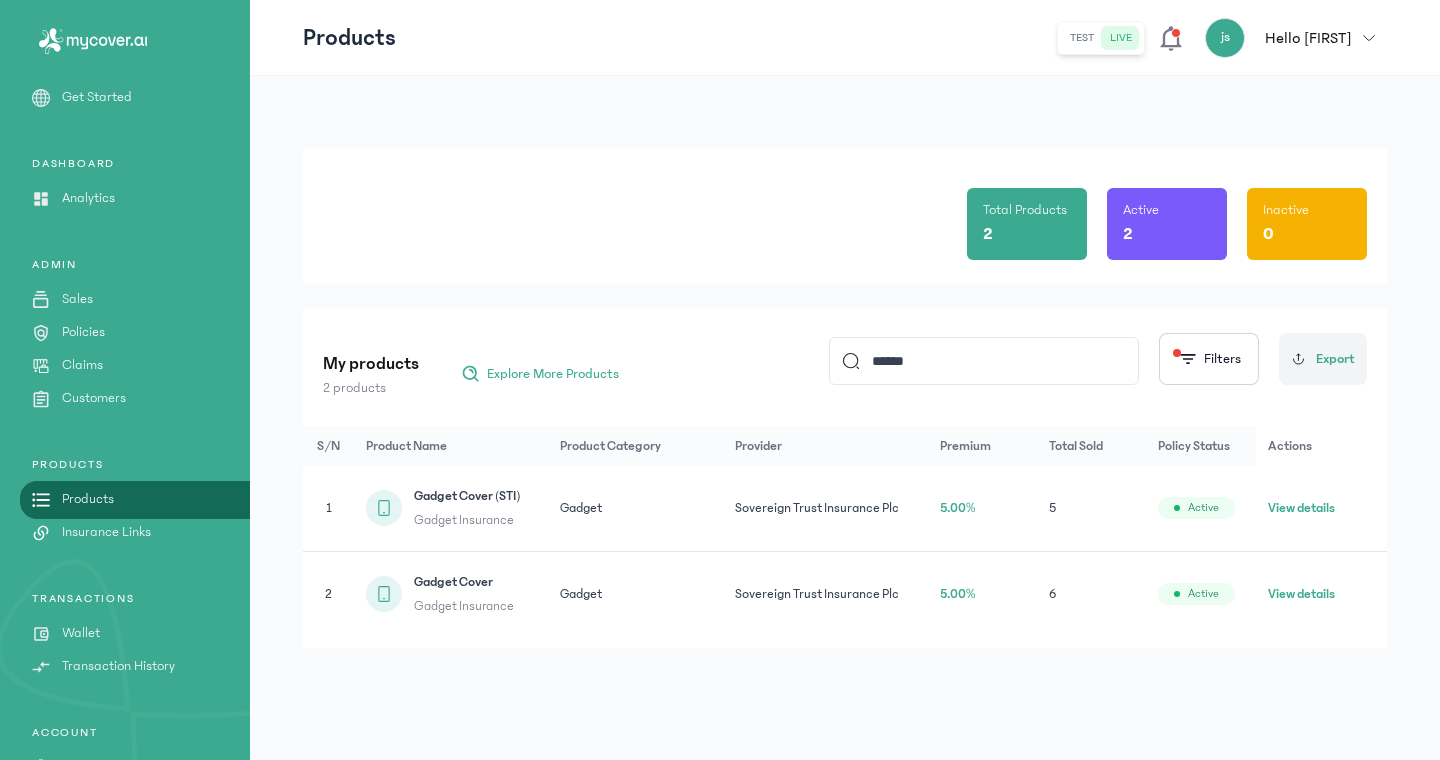 type on "******" 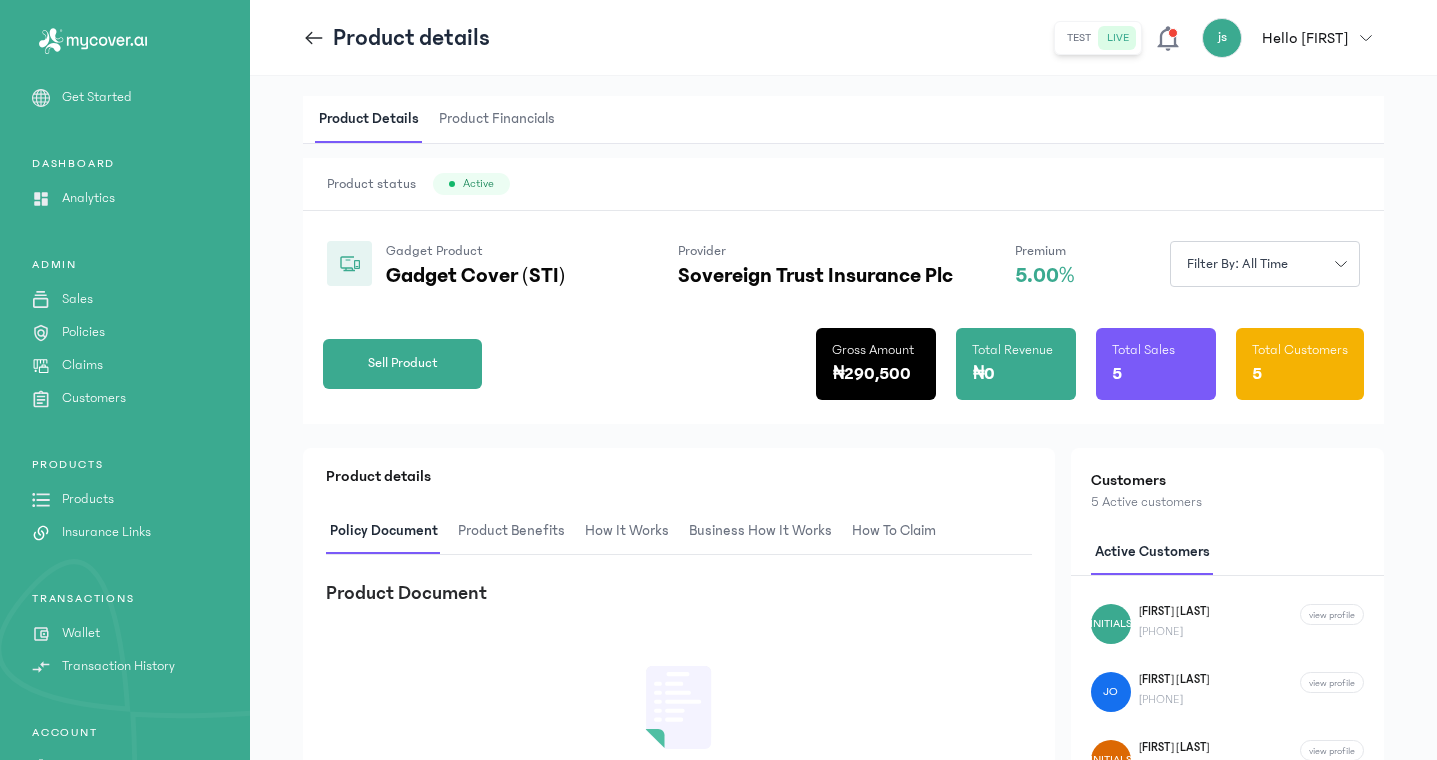 scroll, scrollTop: 140, scrollLeft: 0, axis: vertical 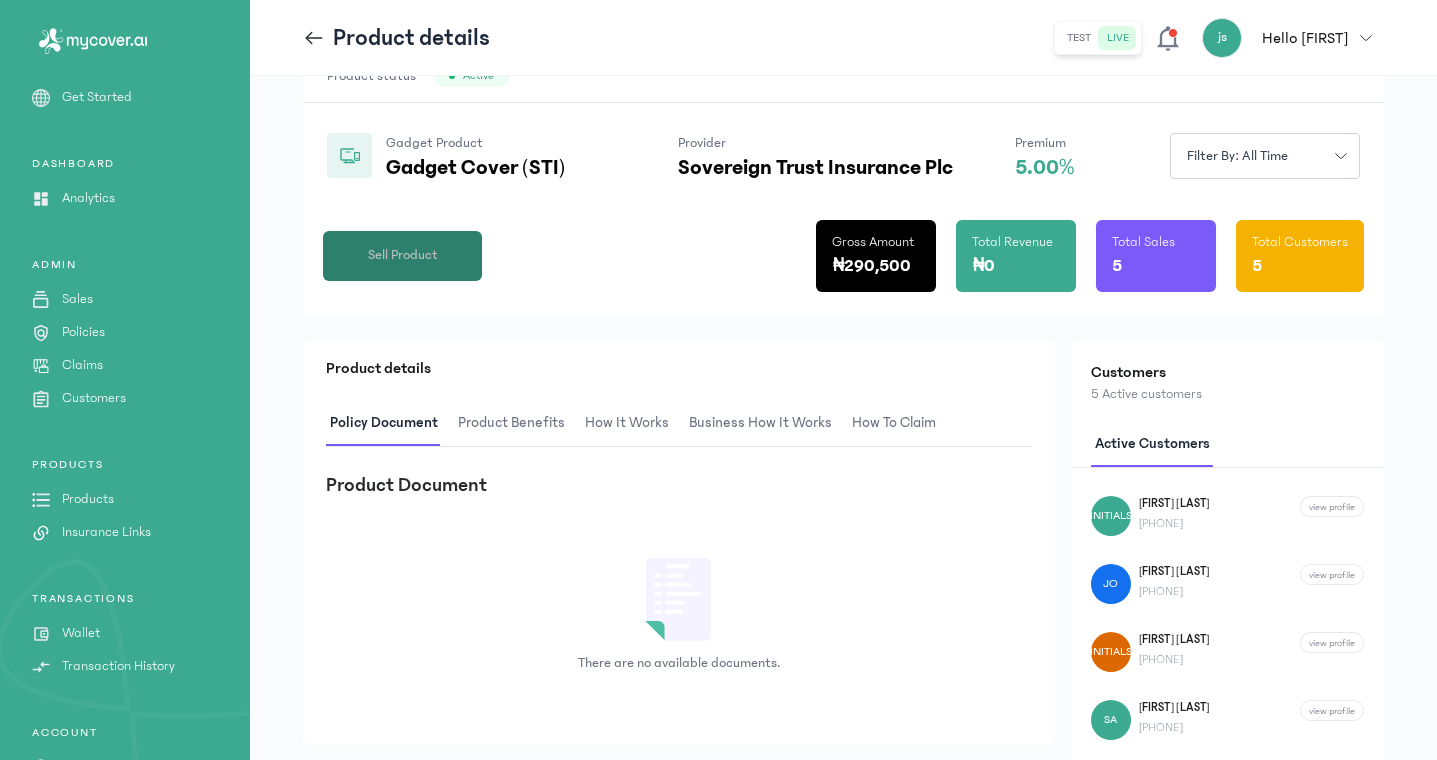 click on "Sell Product" 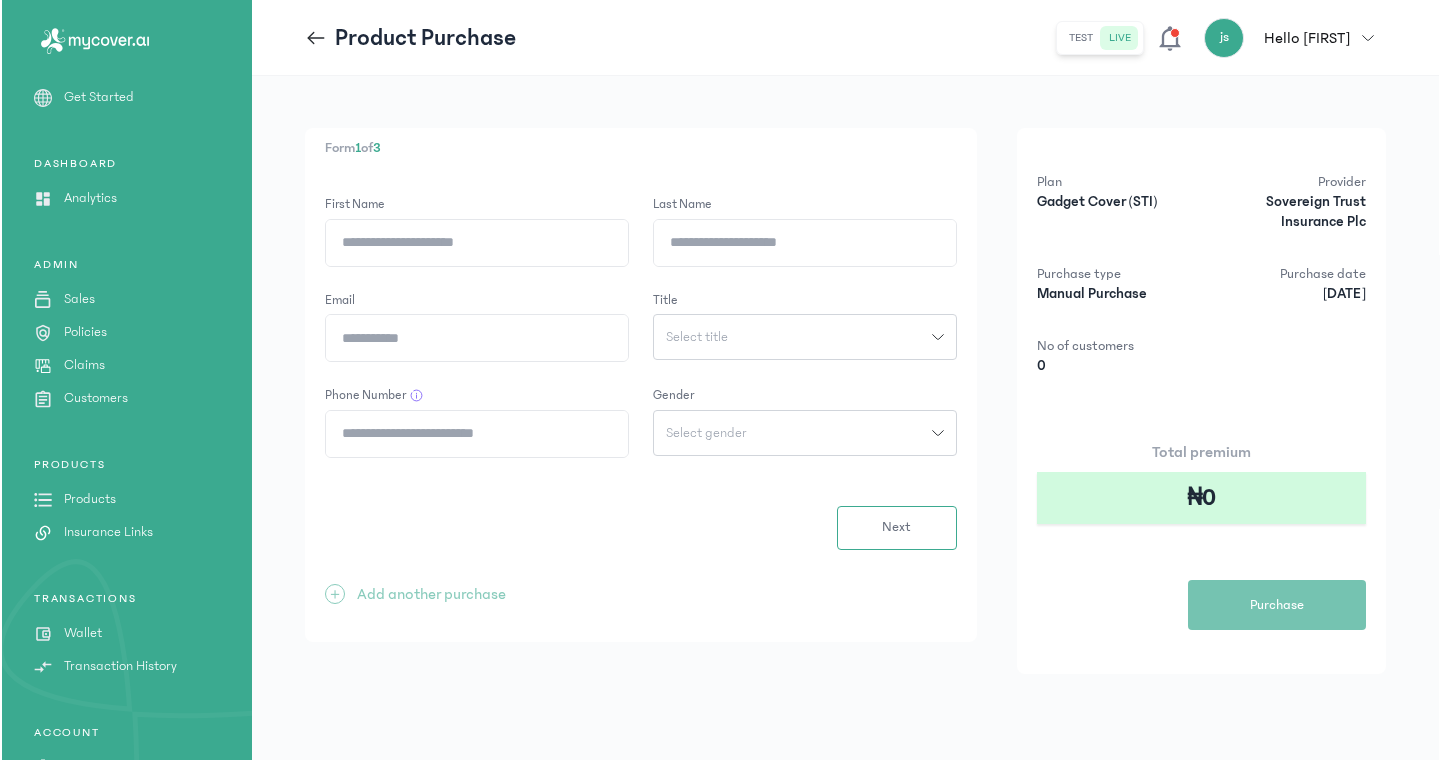 scroll, scrollTop: 0, scrollLeft: 0, axis: both 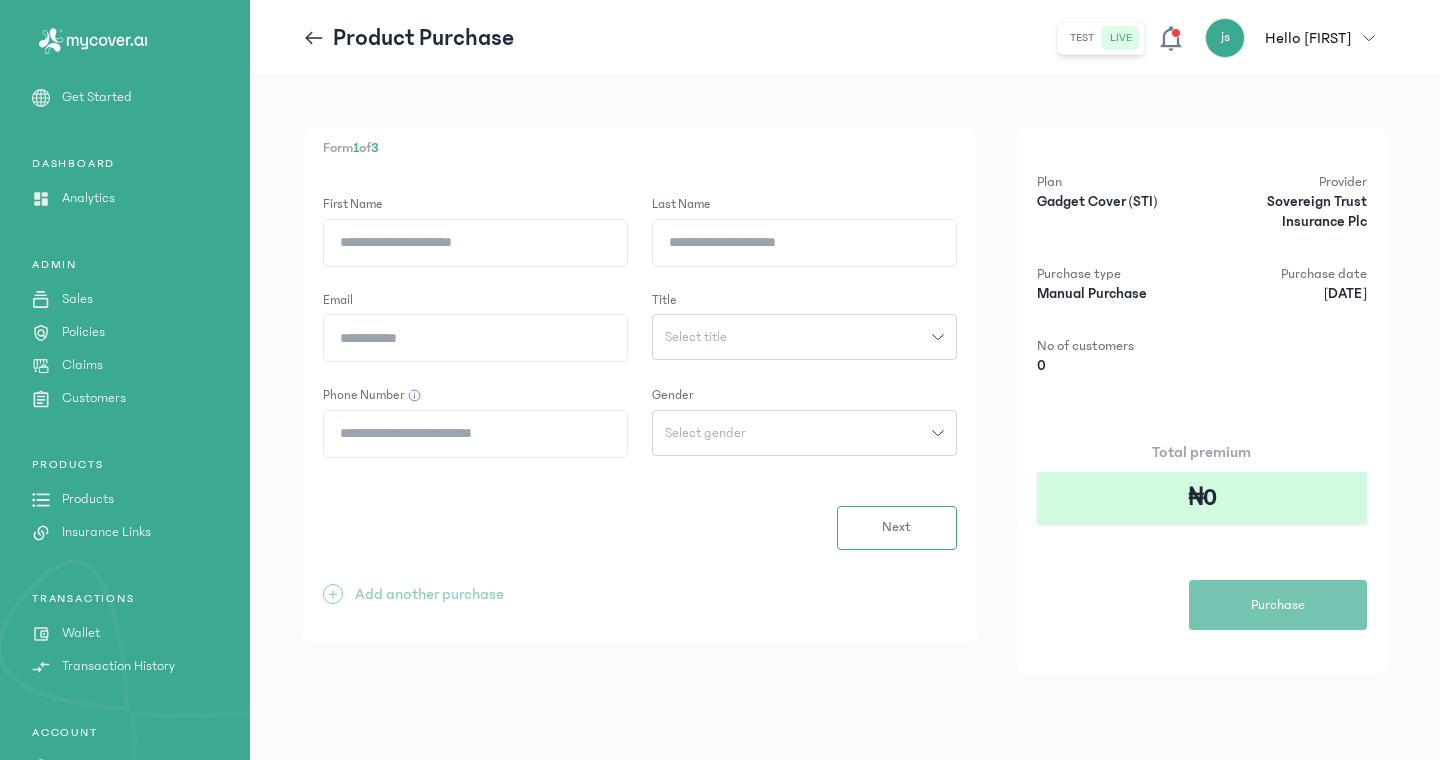 click on "Product Purchase" at bounding box center (408, 38) 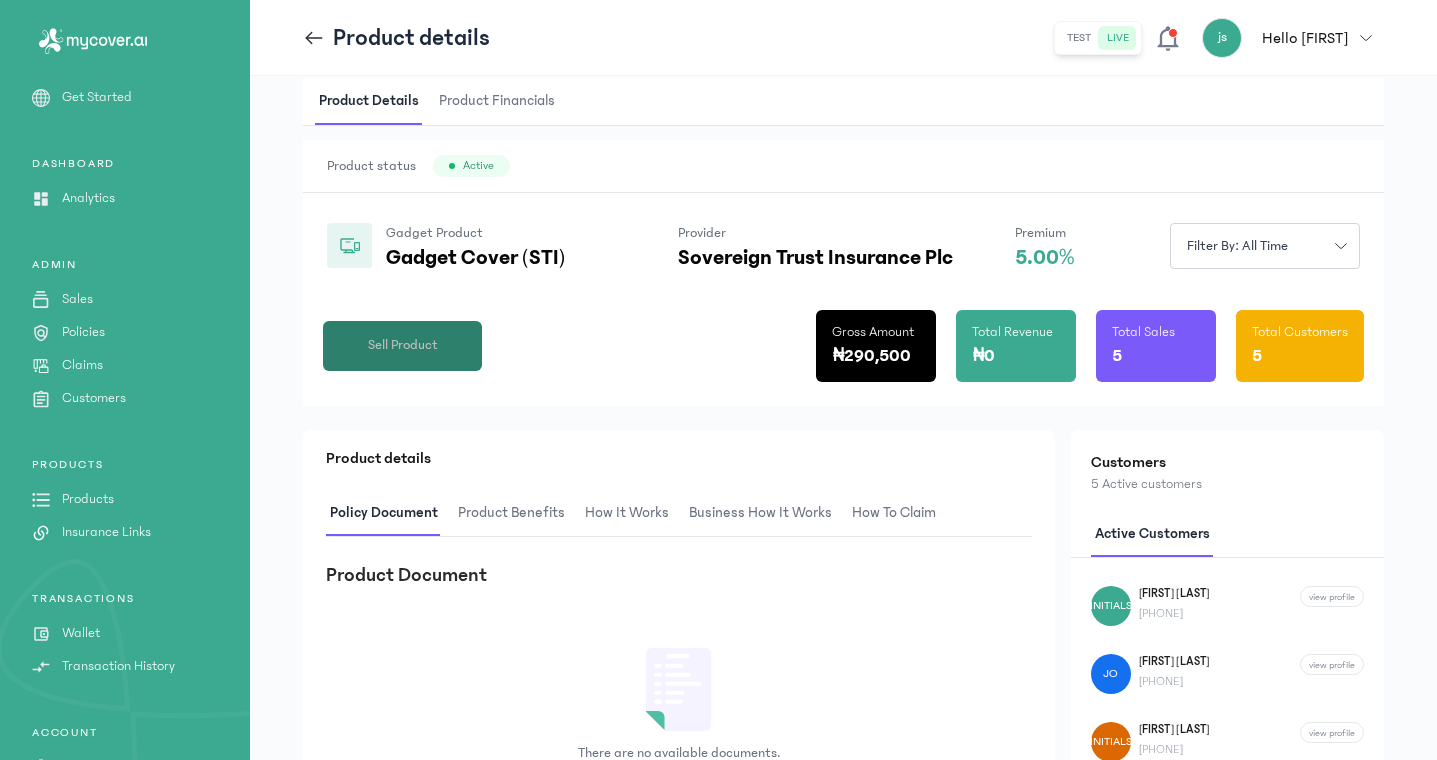 scroll, scrollTop: 0, scrollLeft: 0, axis: both 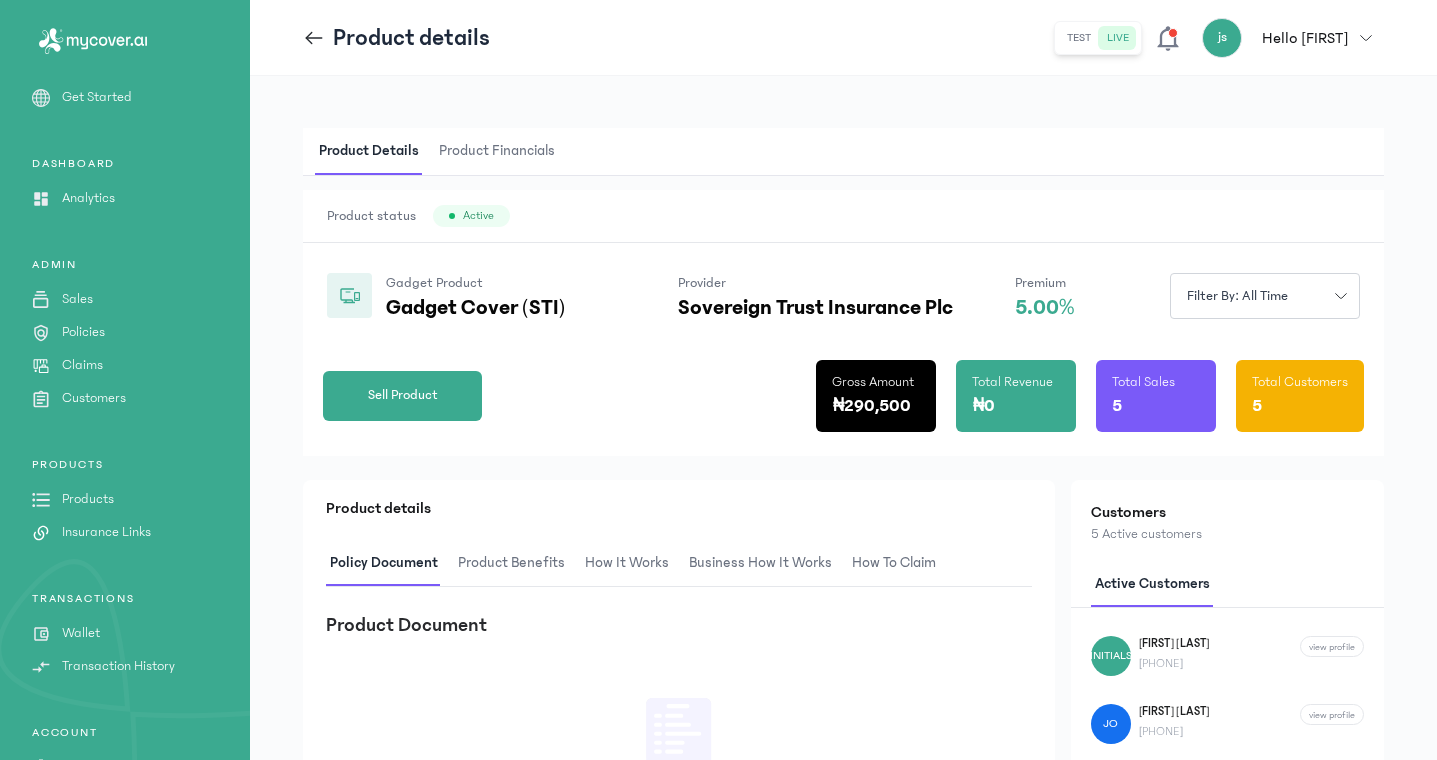 click 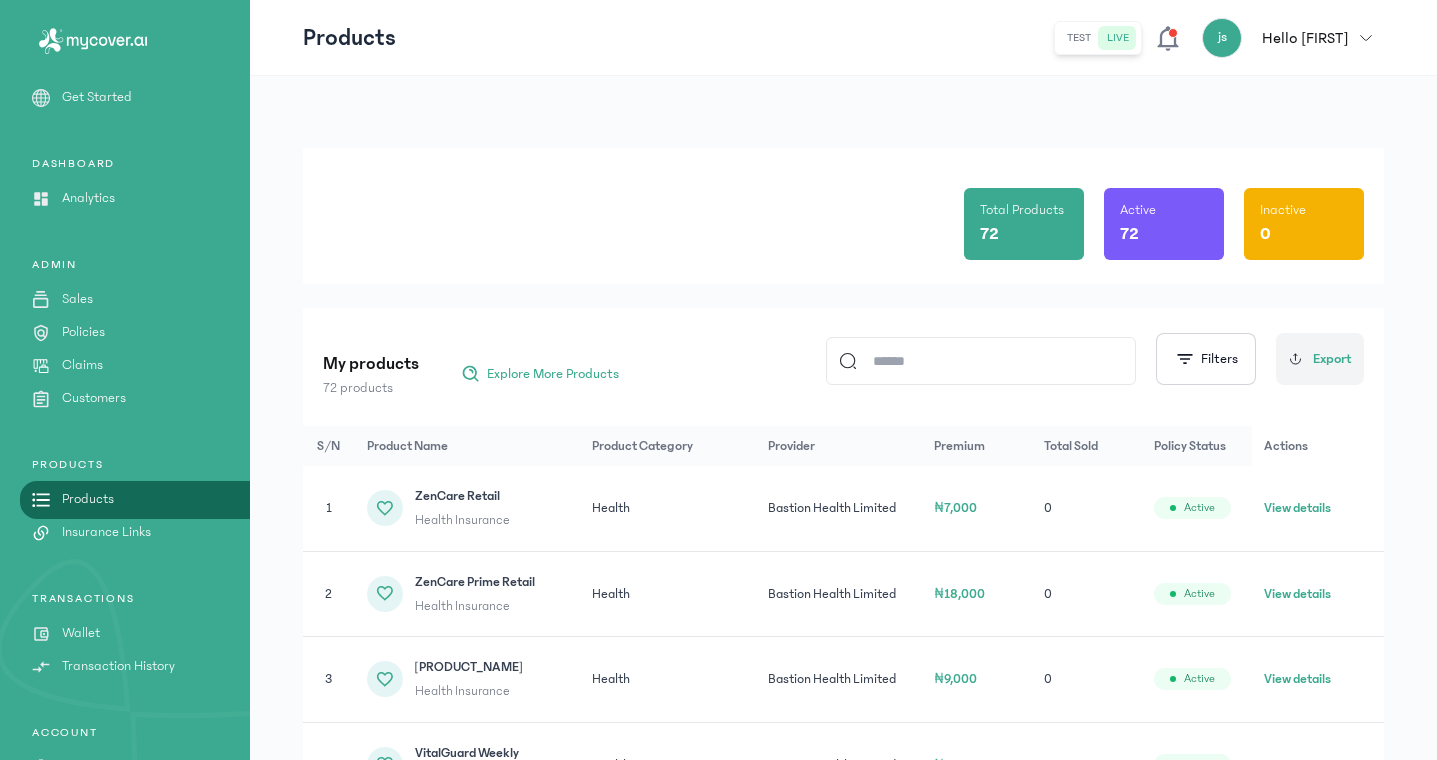 click 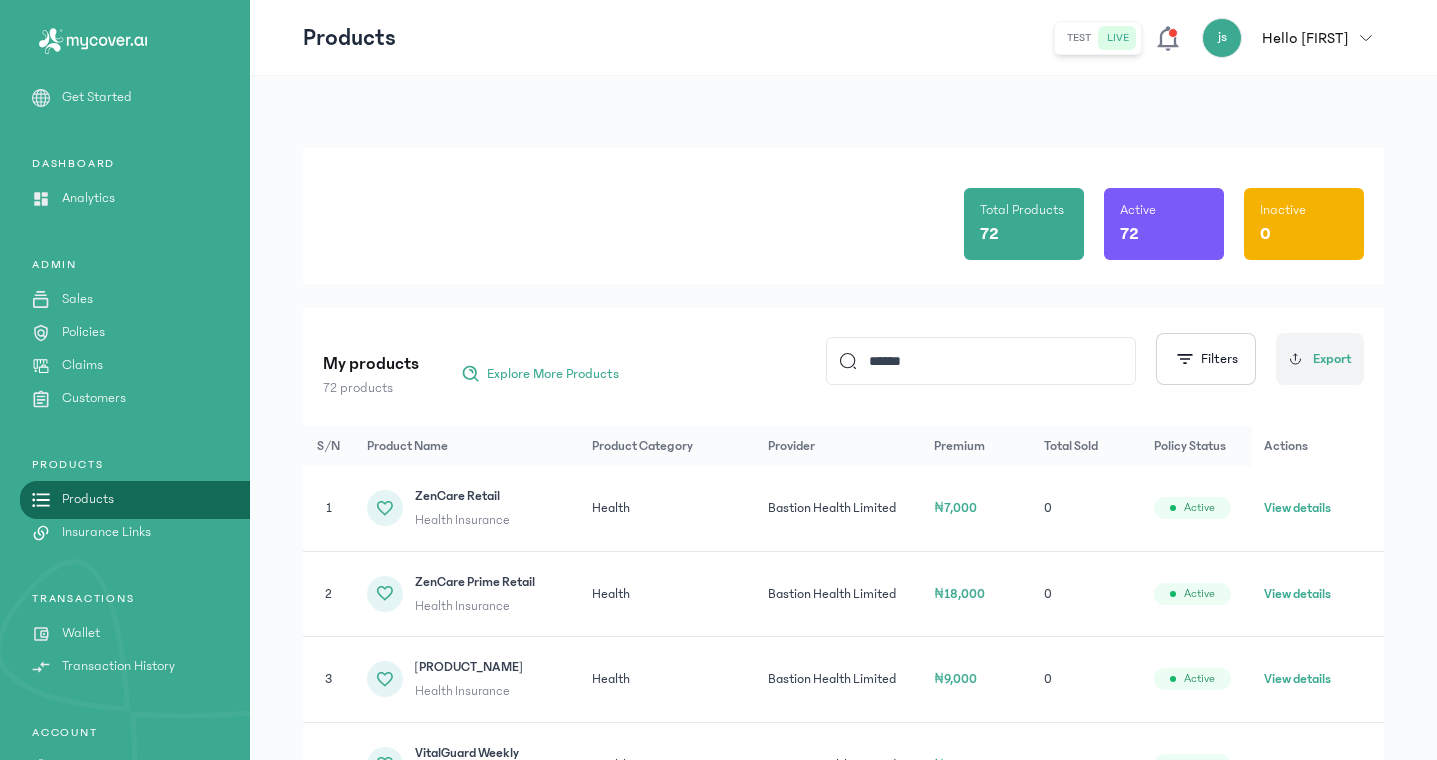 type on "******" 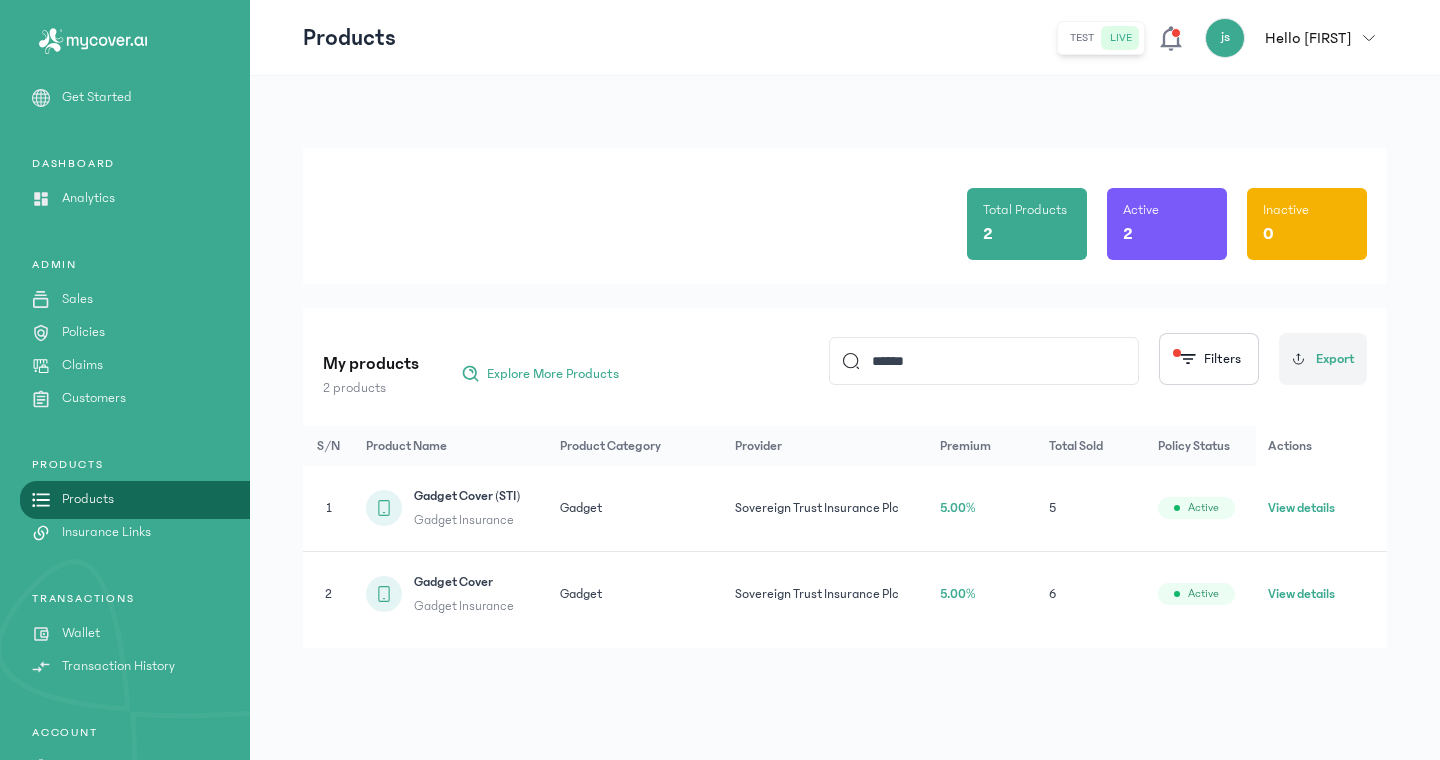 click on "S/N Product Name Product Category Provider Premium Total Sold Policy Status Actions 1
Gadget Cover (STI) Gadget Insurance Gadget Sovereign Trust Insurance Plc 5.00% 5 Active View details 2
Gadget Cover Gadget Insurance Gadget Sovereign Trust Insurance Plc 5.00% 6 Active View details" at bounding box center (845, 478) 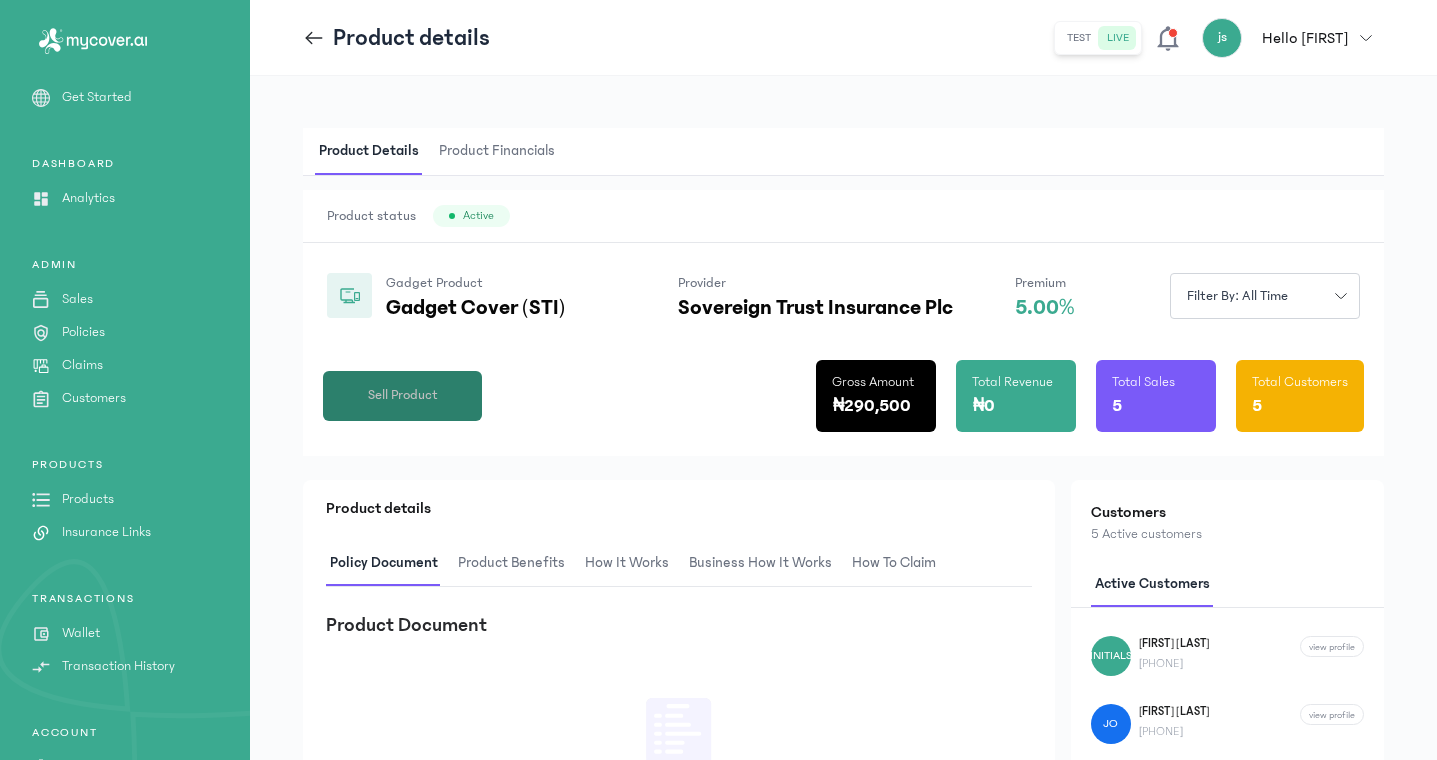click on "Sell Product" 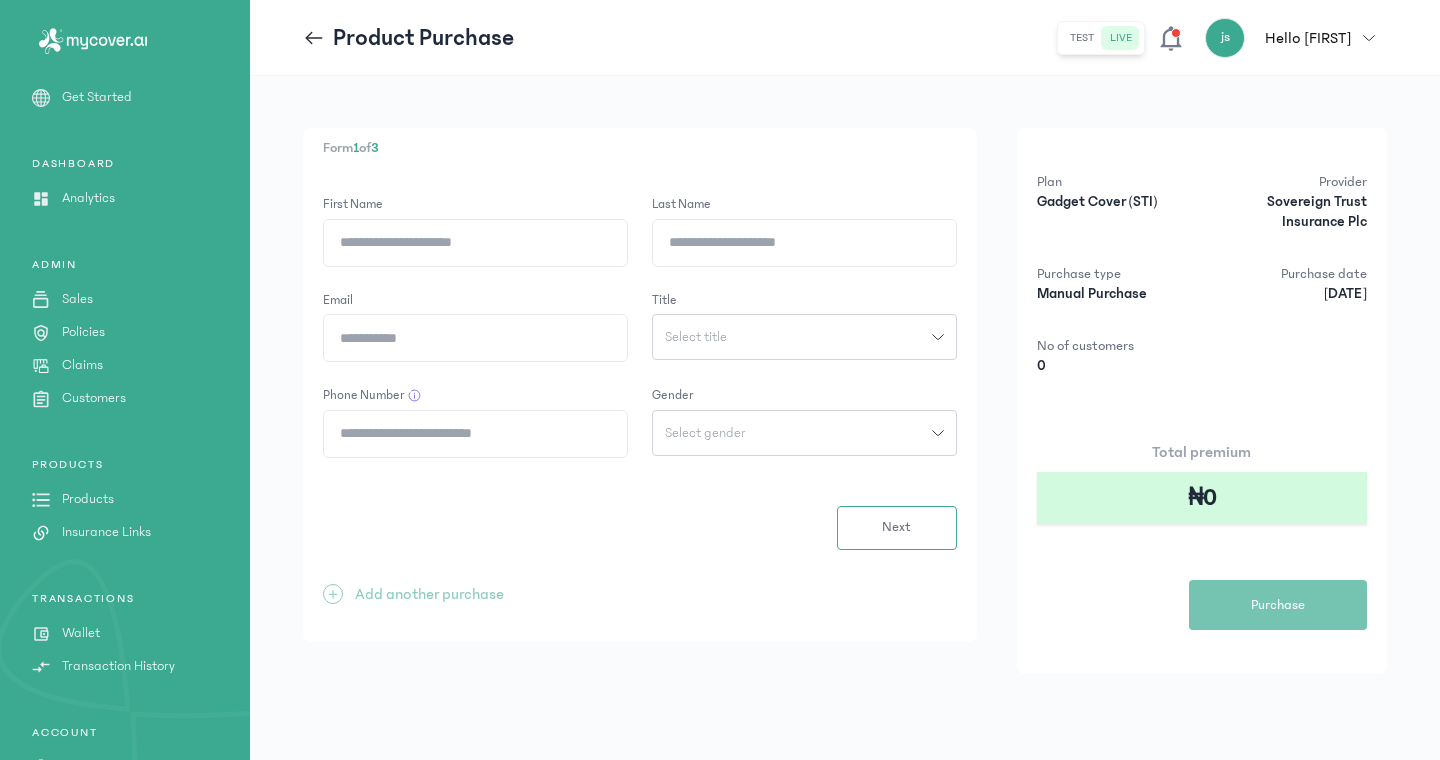 click on "First Name" 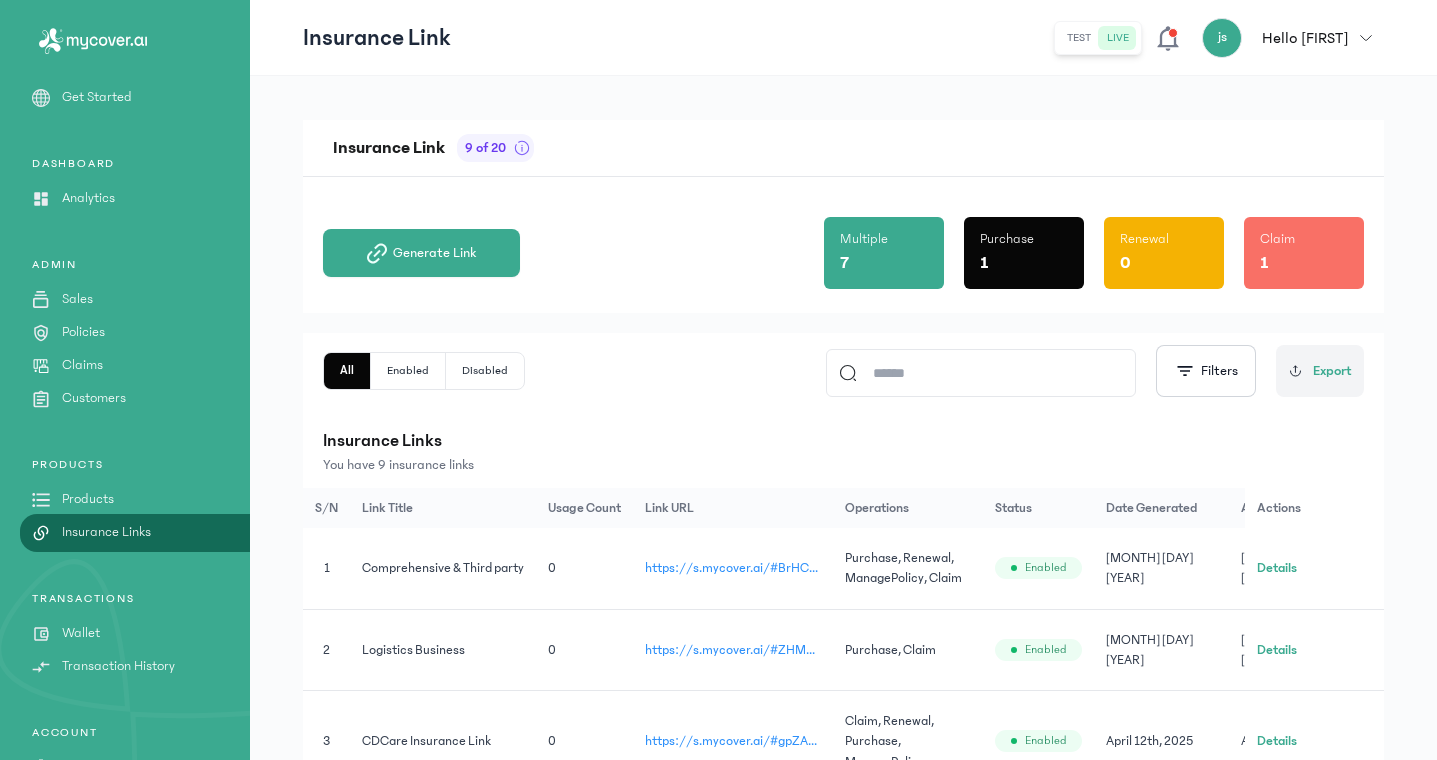 scroll, scrollTop: 106, scrollLeft: 0, axis: vertical 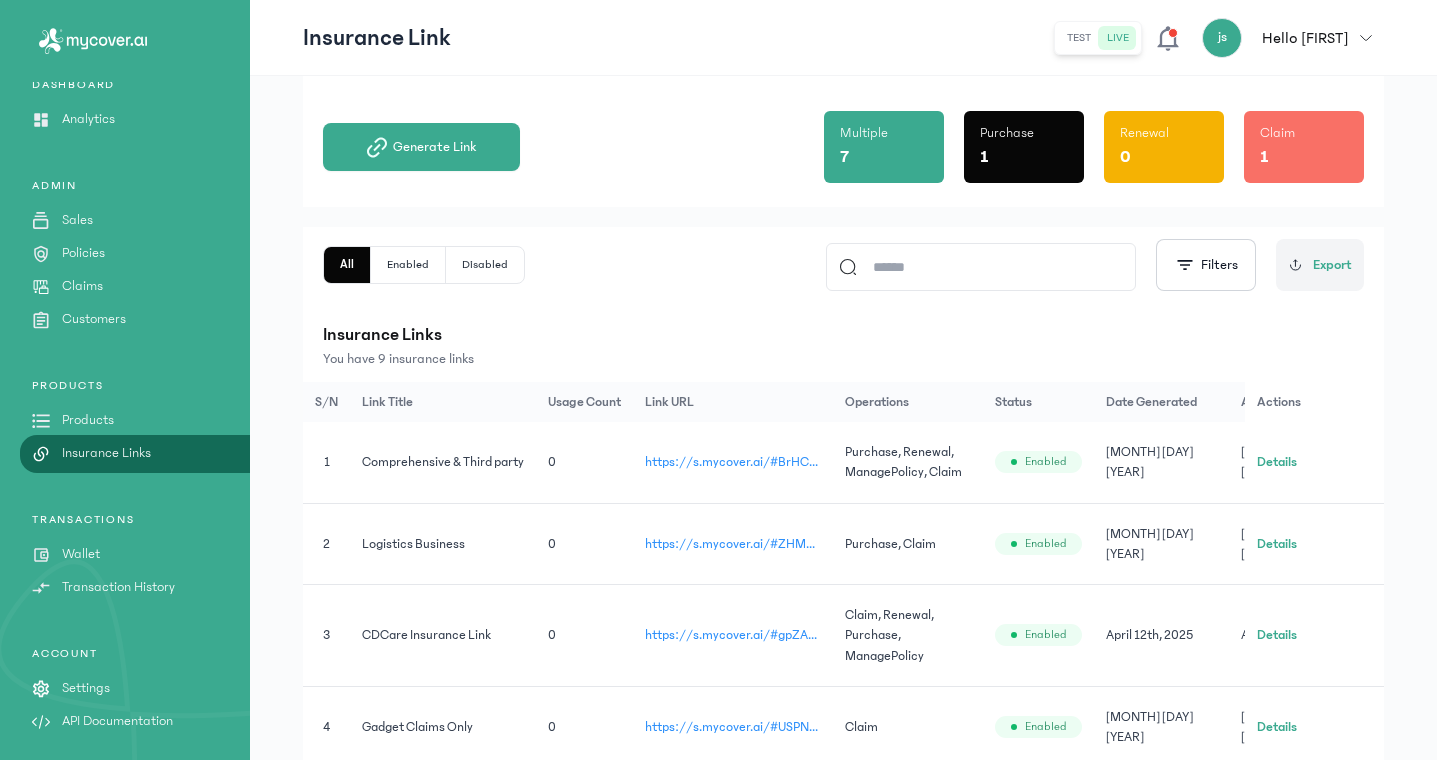 click on "Settings" at bounding box center (86, 688) 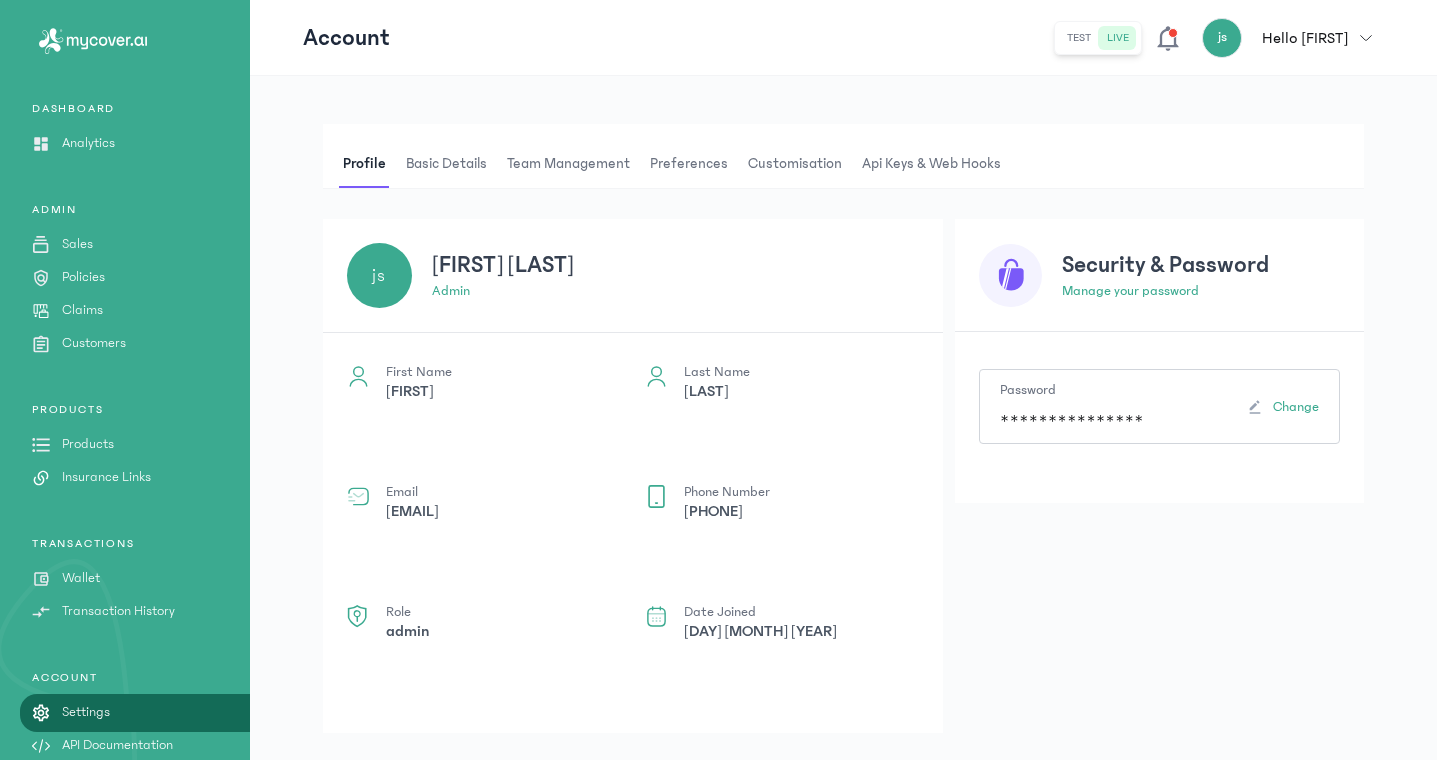 scroll, scrollTop: 98, scrollLeft: 0, axis: vertical 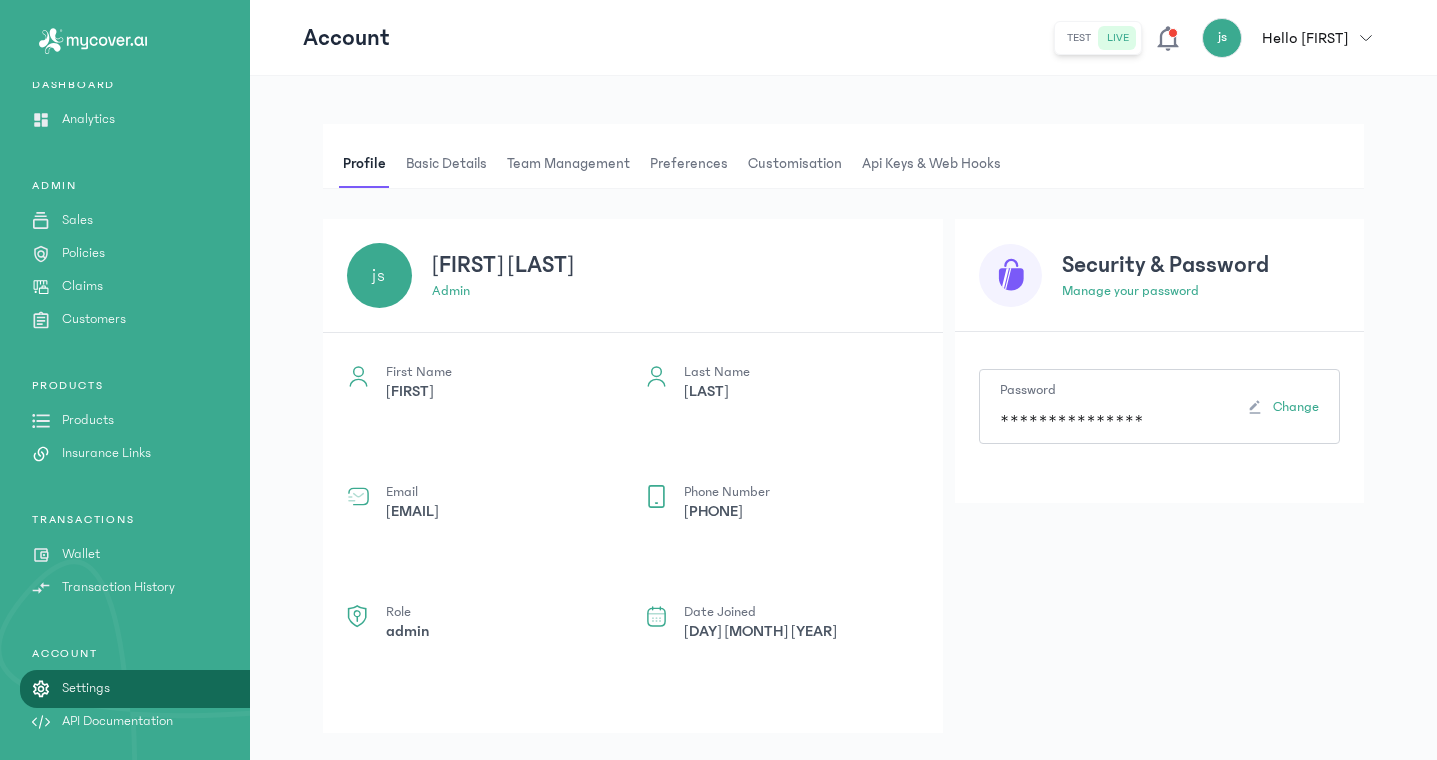 click on "Customisation" at bounding box center (795, 164) 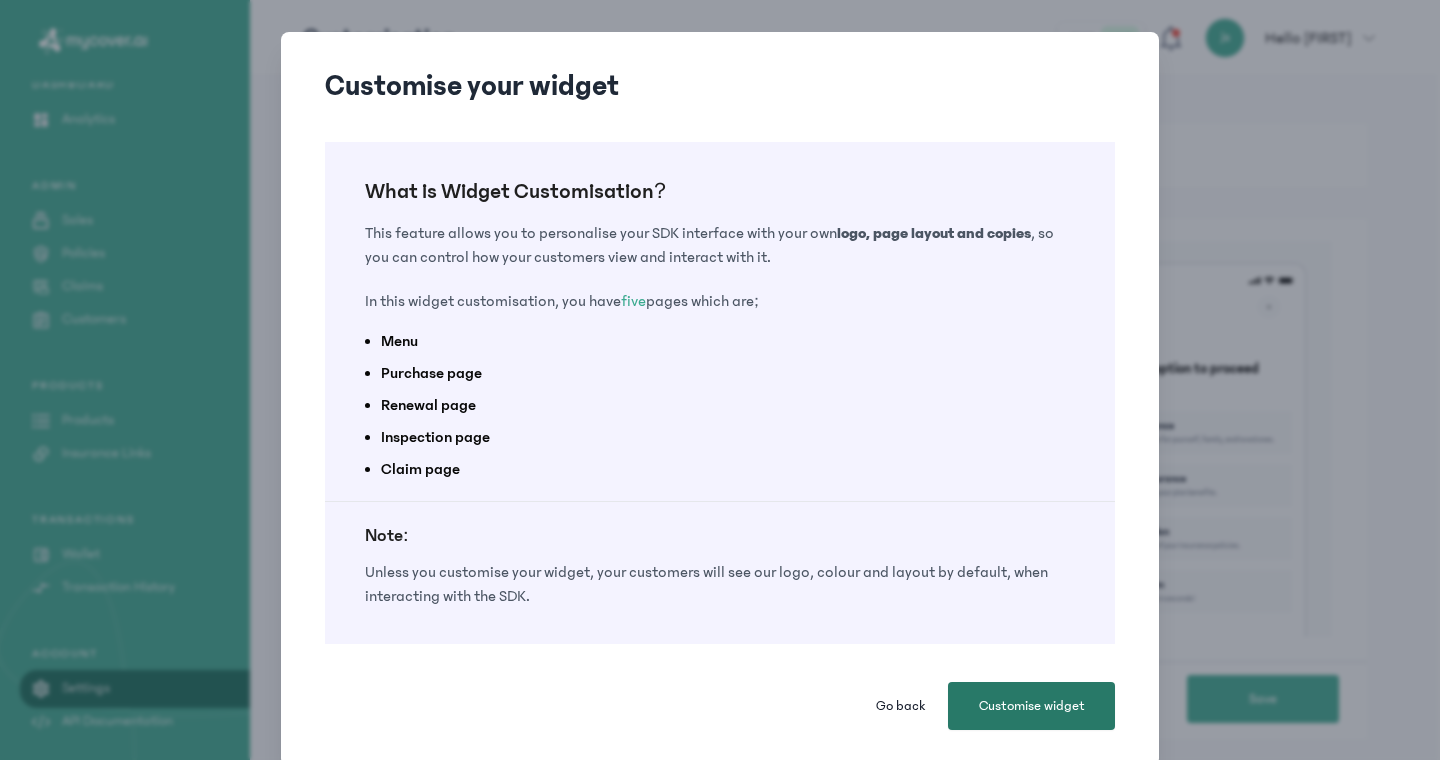 click on "Customise widget" 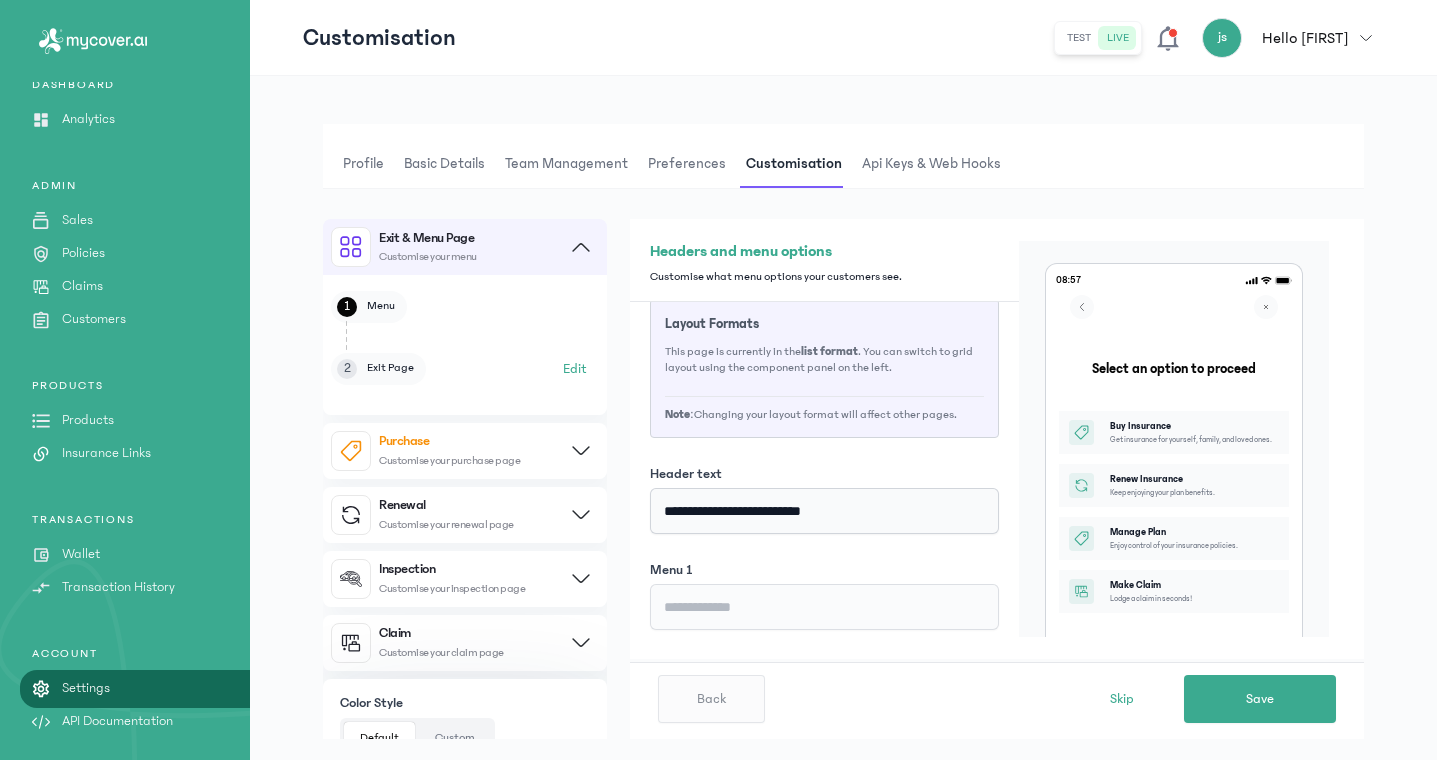 scroll, scrollTop: 38, scrollLeft: 0, axis: vertical 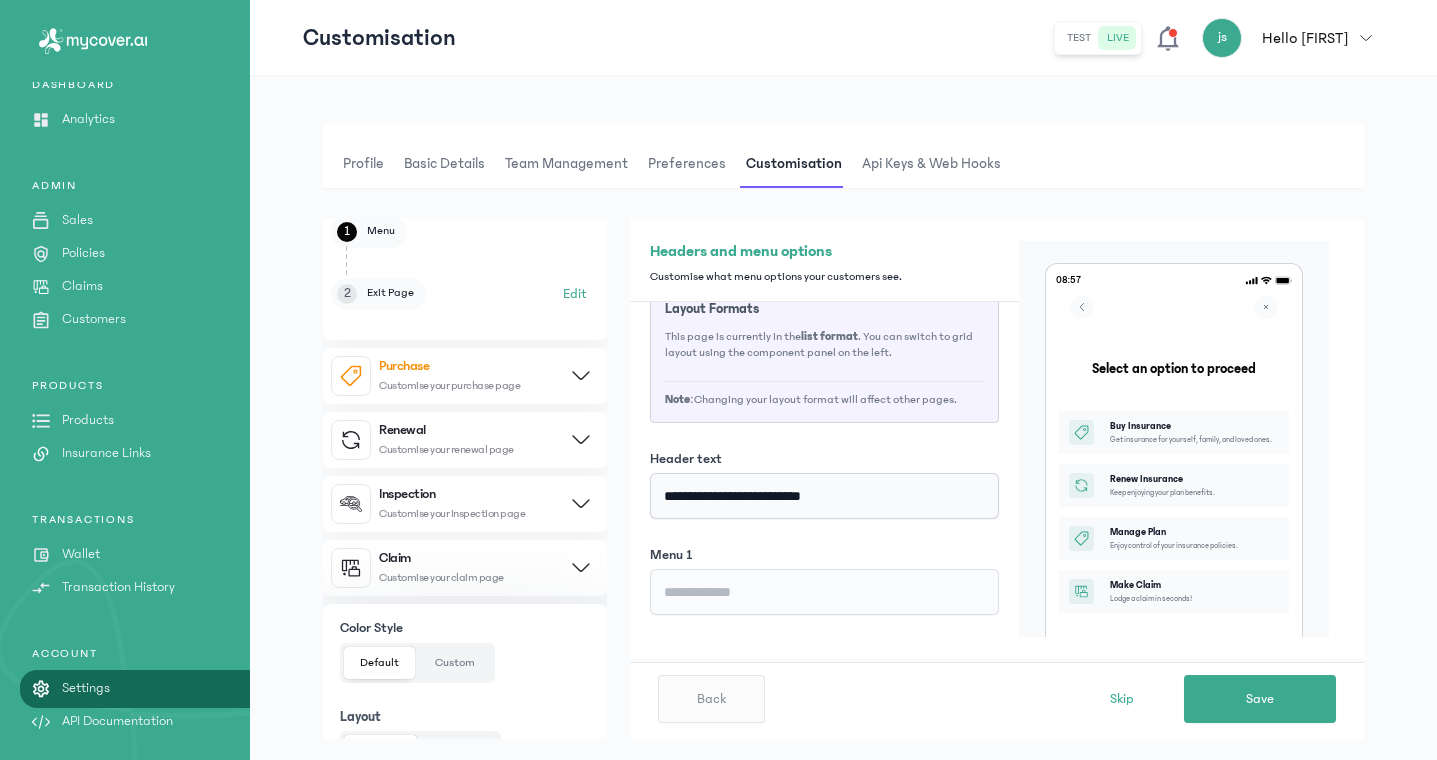 click on "Customise your purchase page" at bounding box center [449, 385] 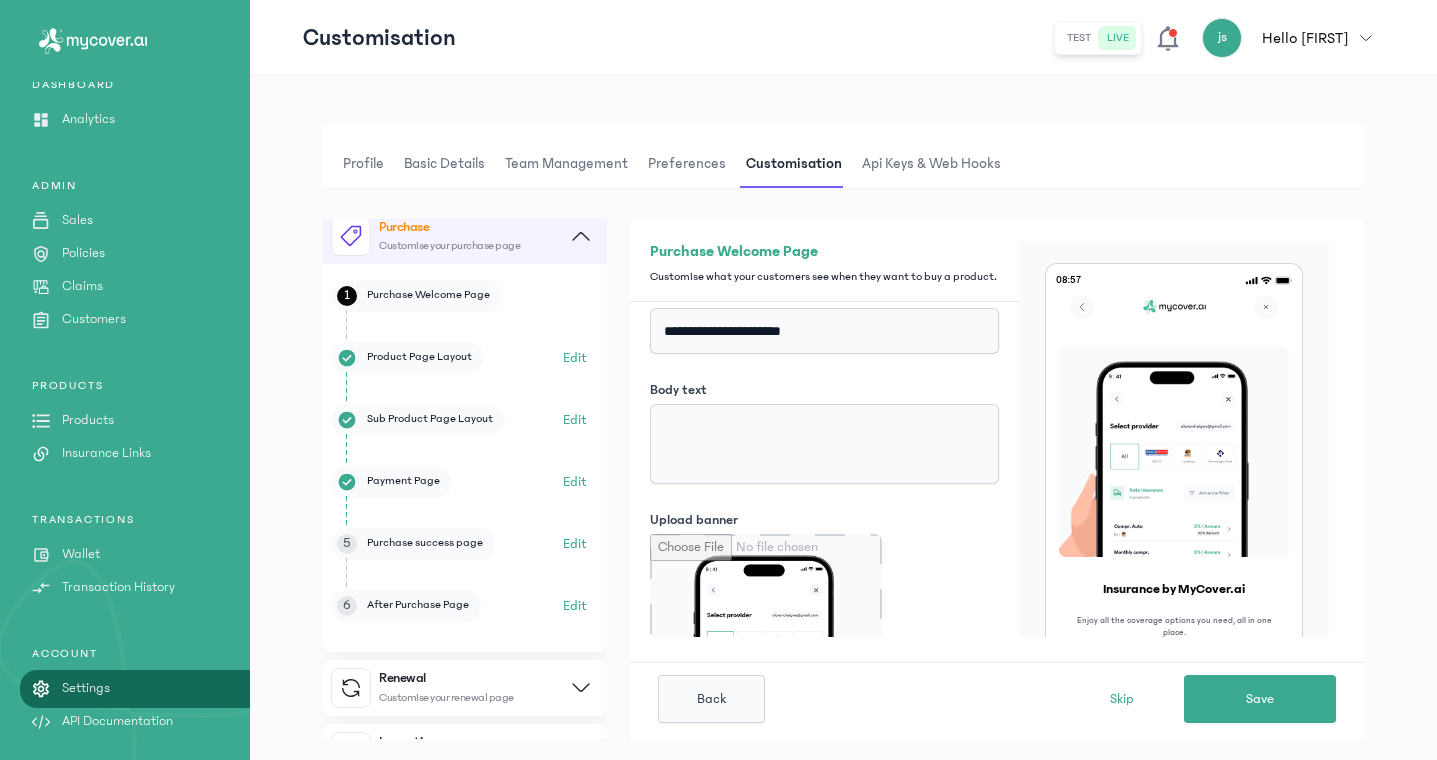 scroll, scrollTop: 53, scrollLeft: 0, axis: vertical 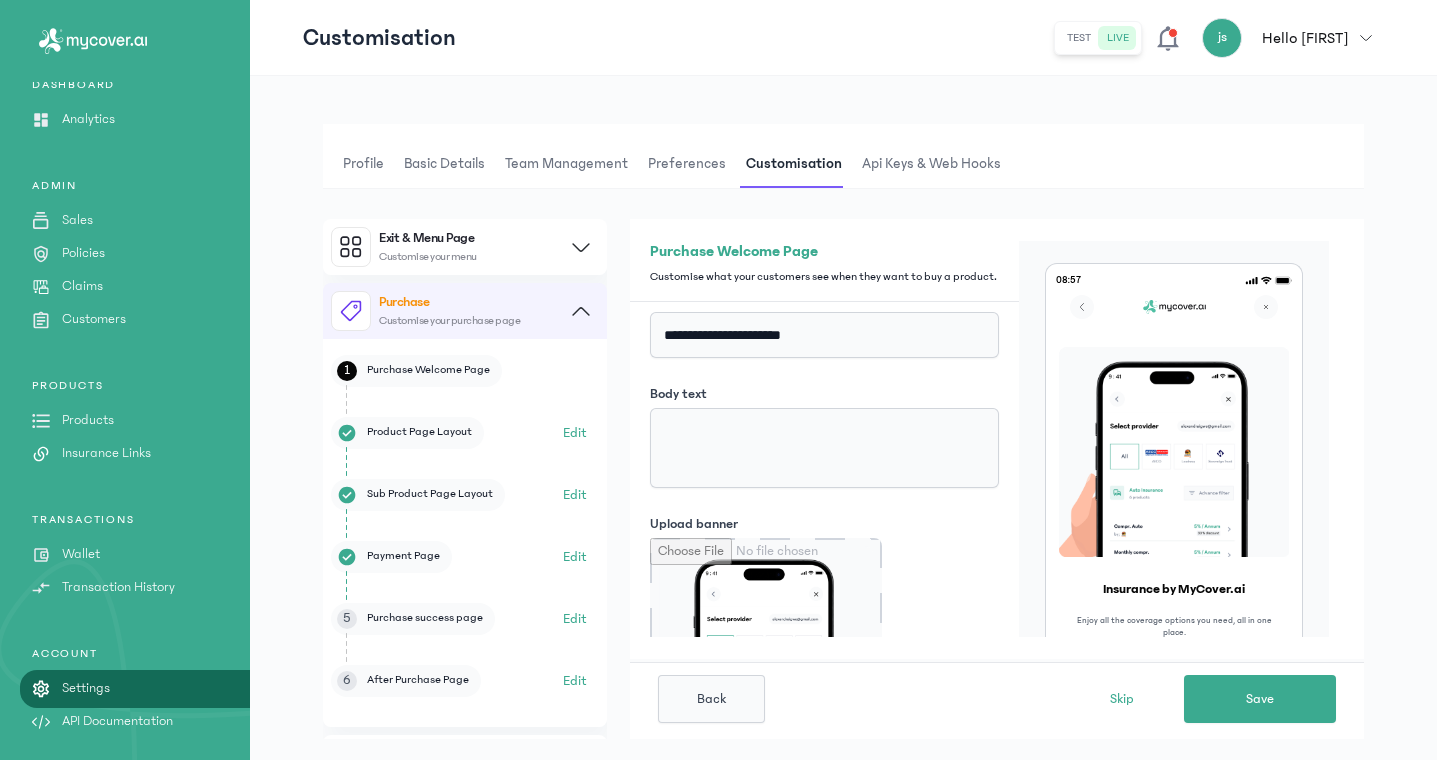 click on "Exit & Menu Page Customise your menu" at bounding box center [465, 247] 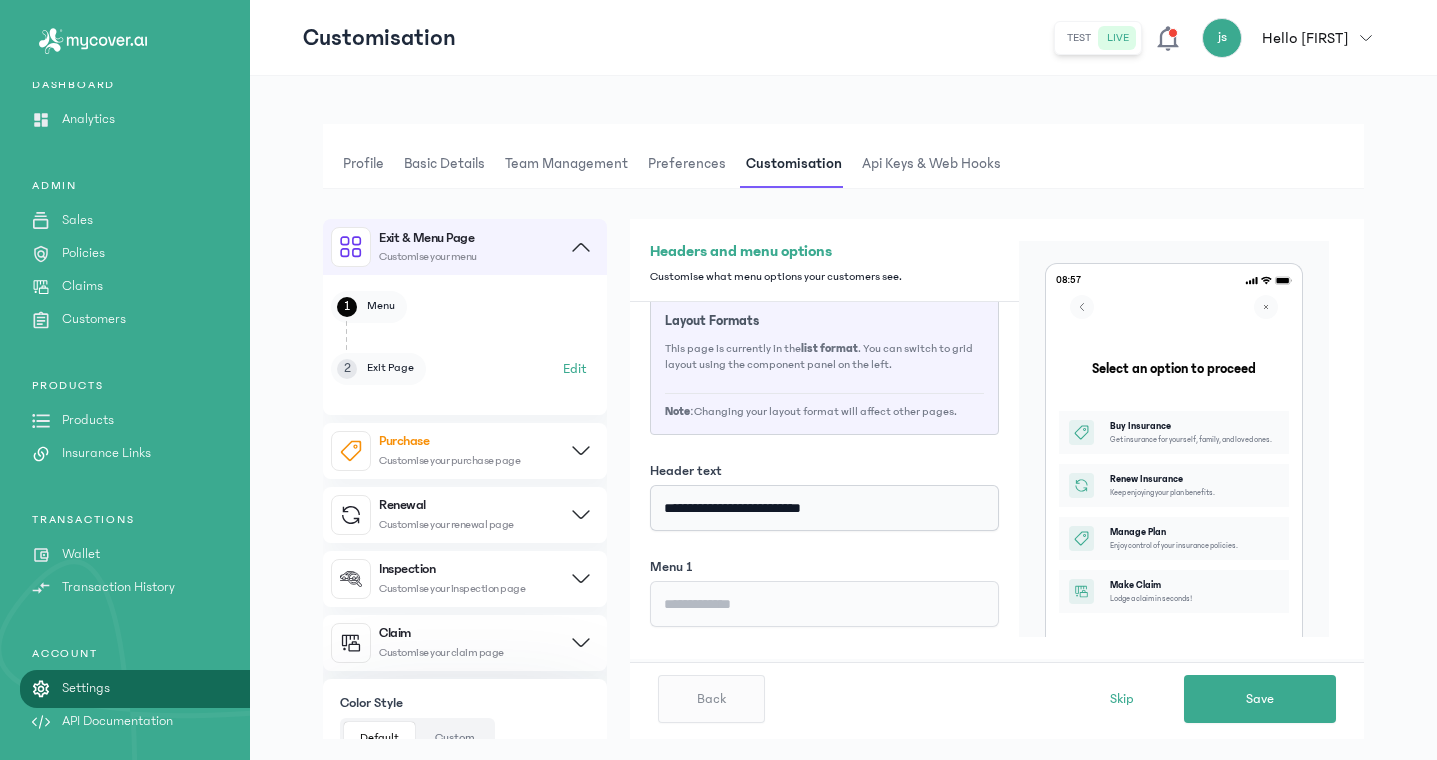 scroll, scrollTop: 35, scrollLeft: 0, axis: vertical 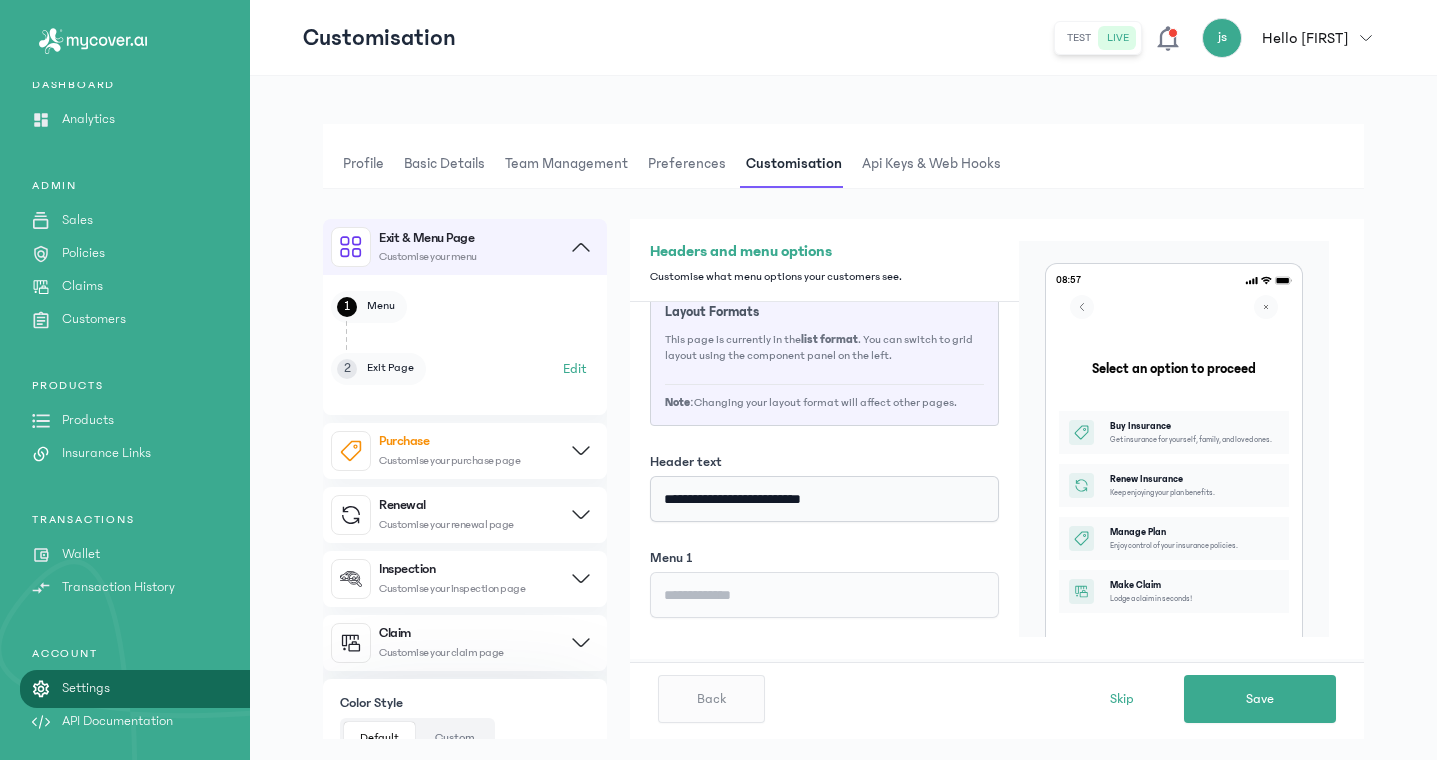 click on "Purchase Customise your purchase page" at bounding box center [449, 450] 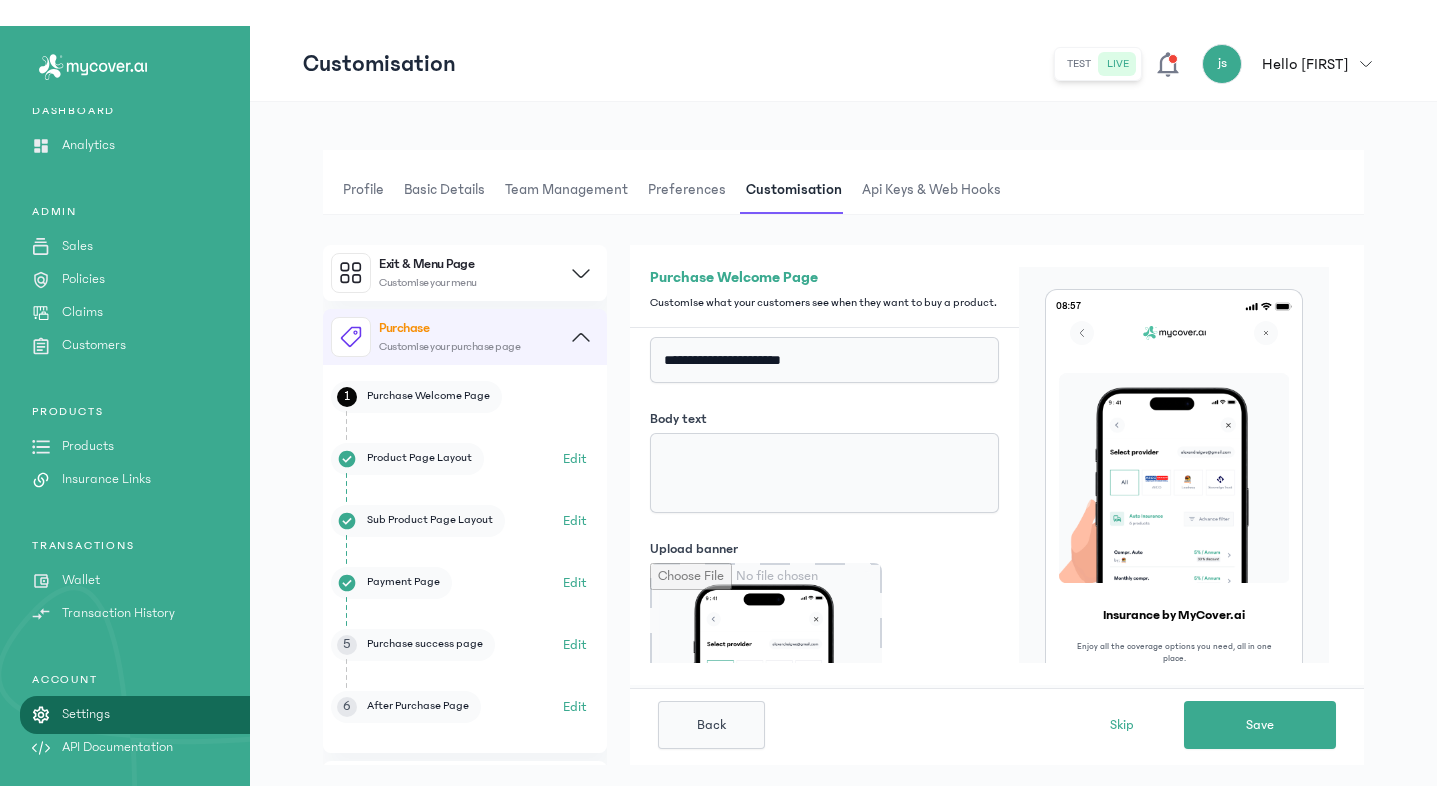 scroll, scrollTop: 50, scrollLeft: 0, axis: vertical 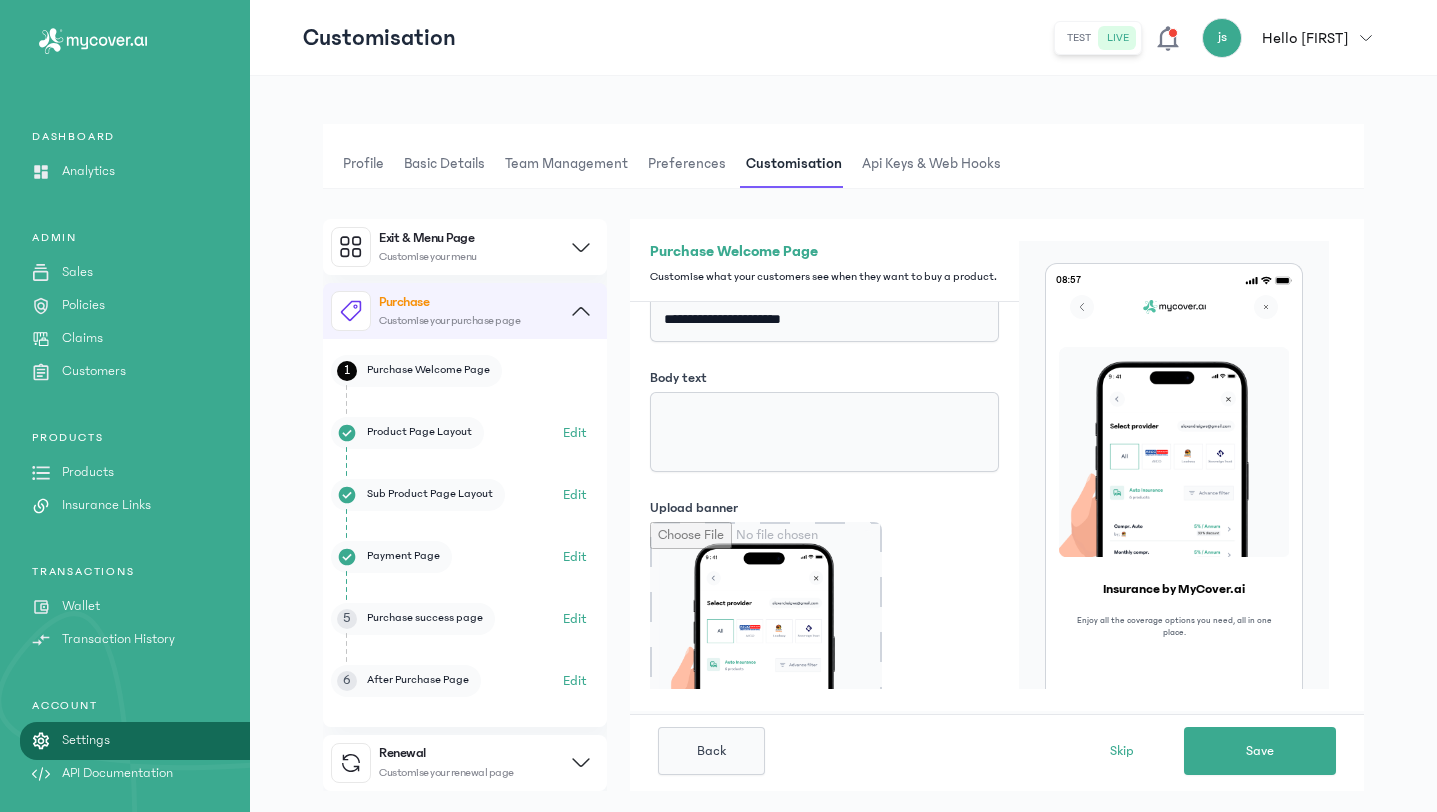 click on "Customise your menu" at bounding box center [428, 256] 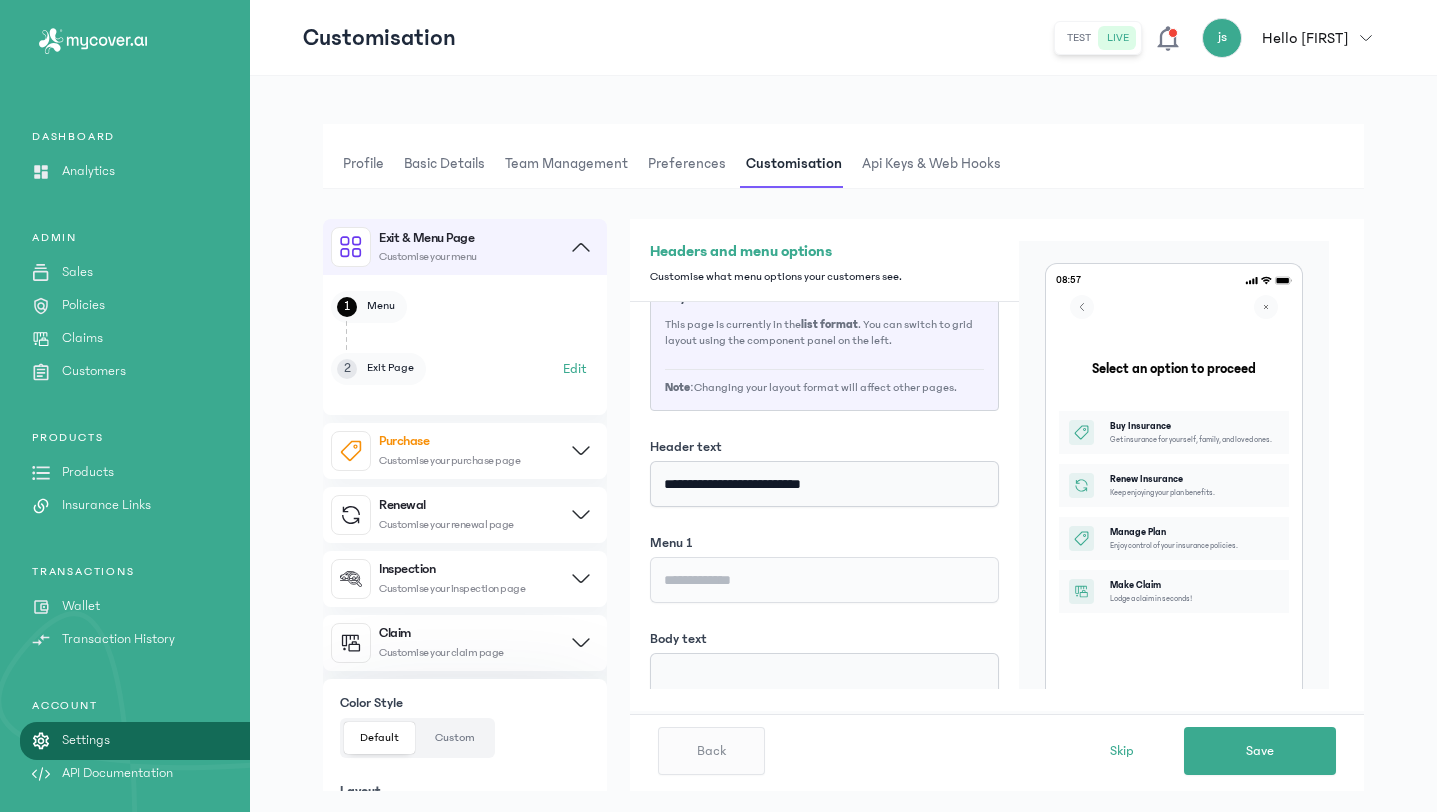 scroll, scrollTop: 35, scrollLeft: 0, axis: vertical 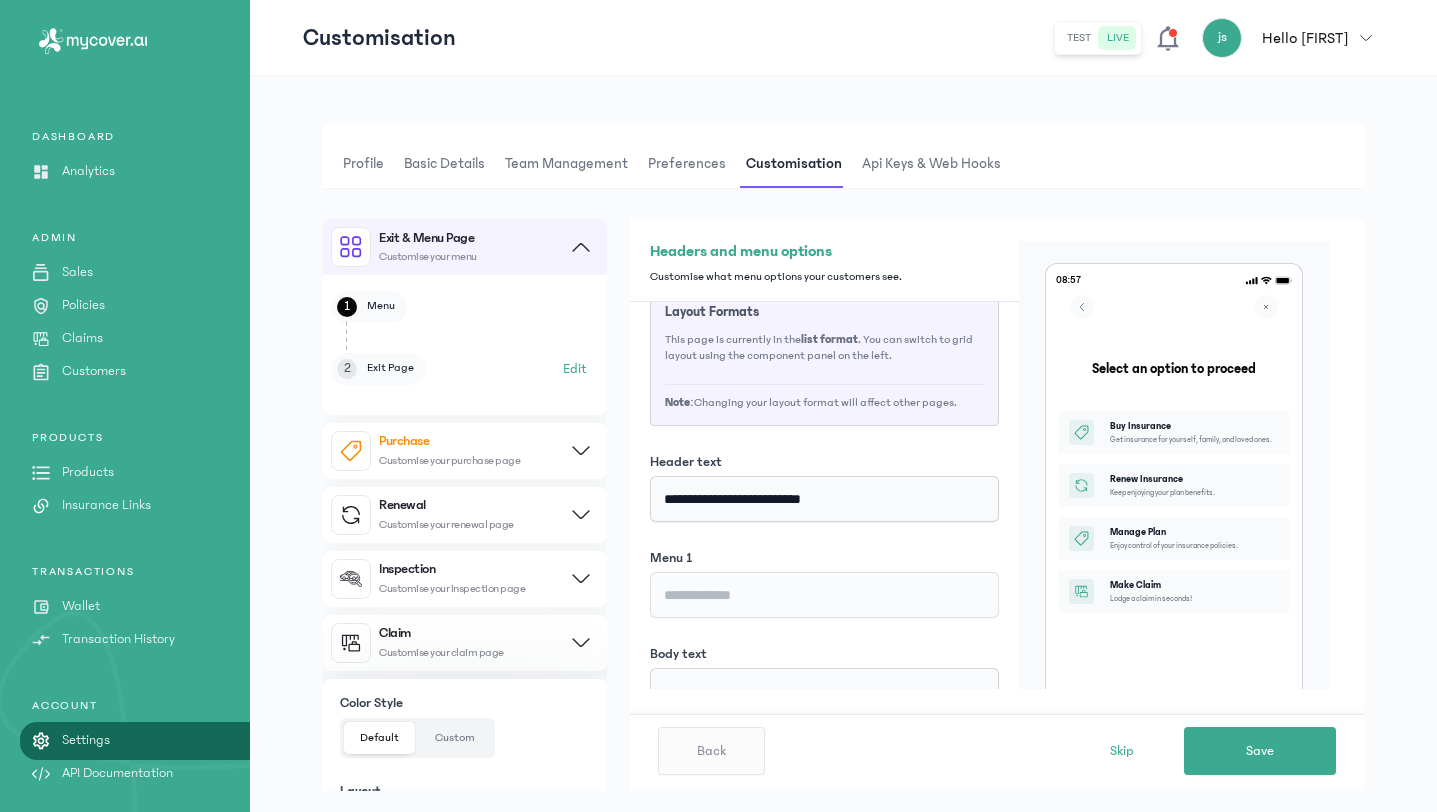 click on "Exit & Menu Page Customise your menu" at bounding box center [465, 247] 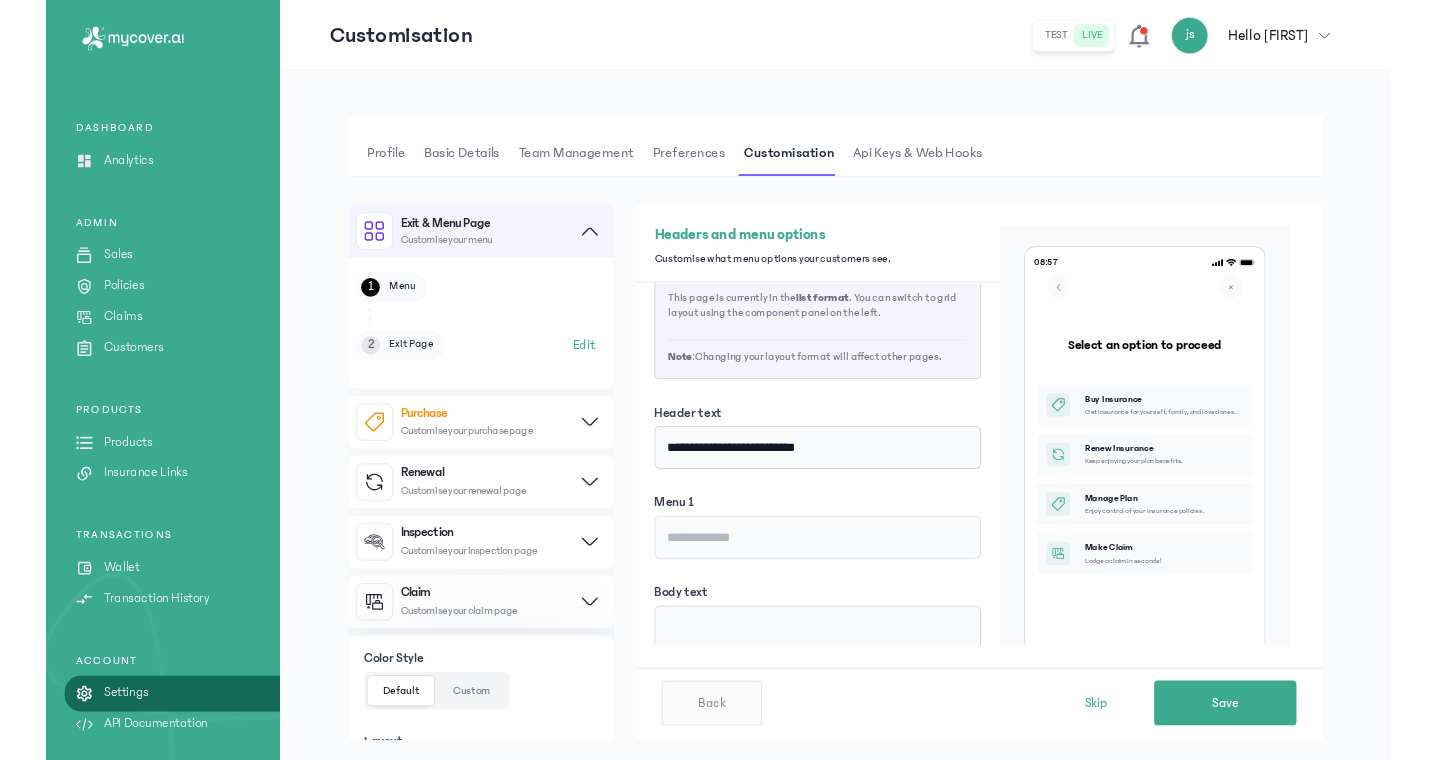 scroll, scrollTop: 57, scrollLeft: 0, axis: vertical 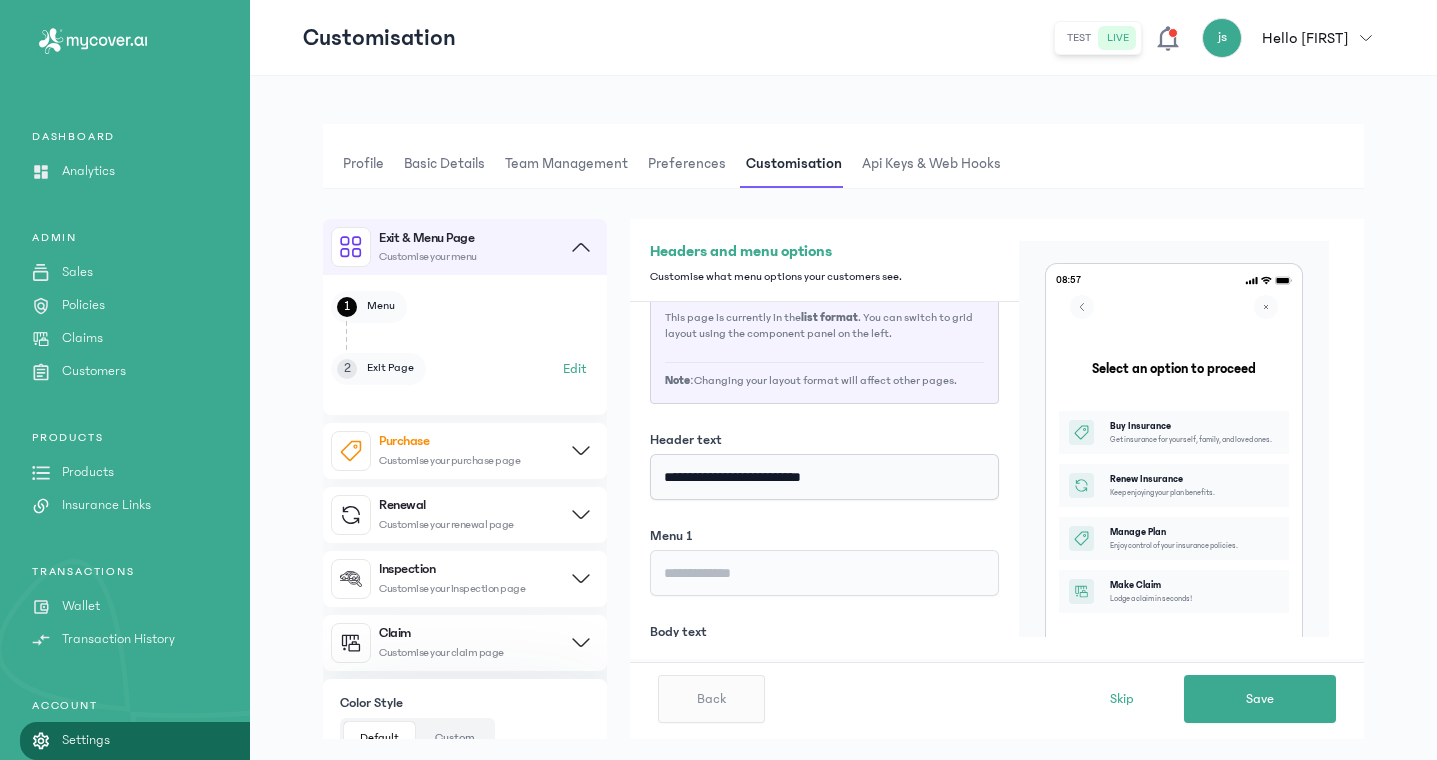 click on "Exit & Menu Page Customise your menu" at bounding box center [465, 247] 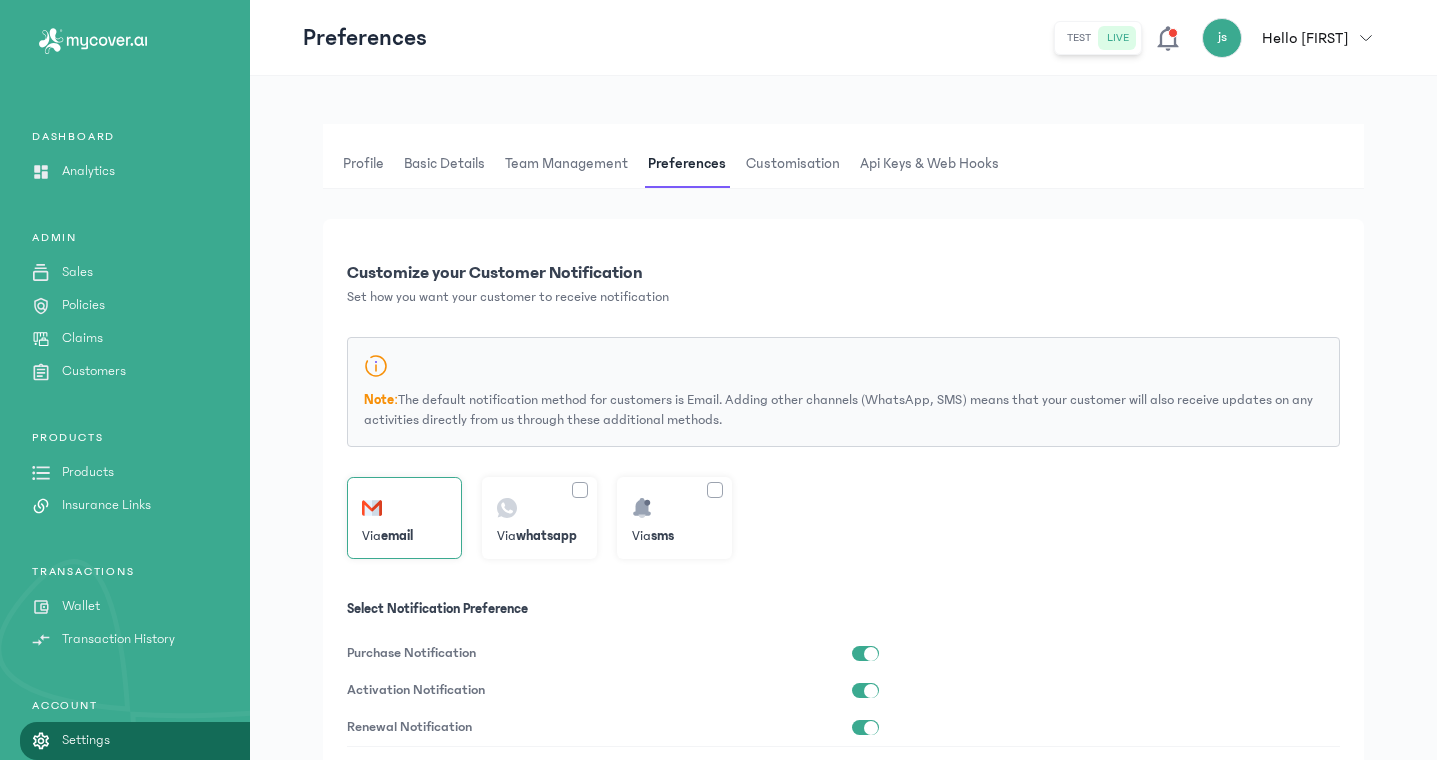 click on "Customisation" at bounding box center [793, 164] 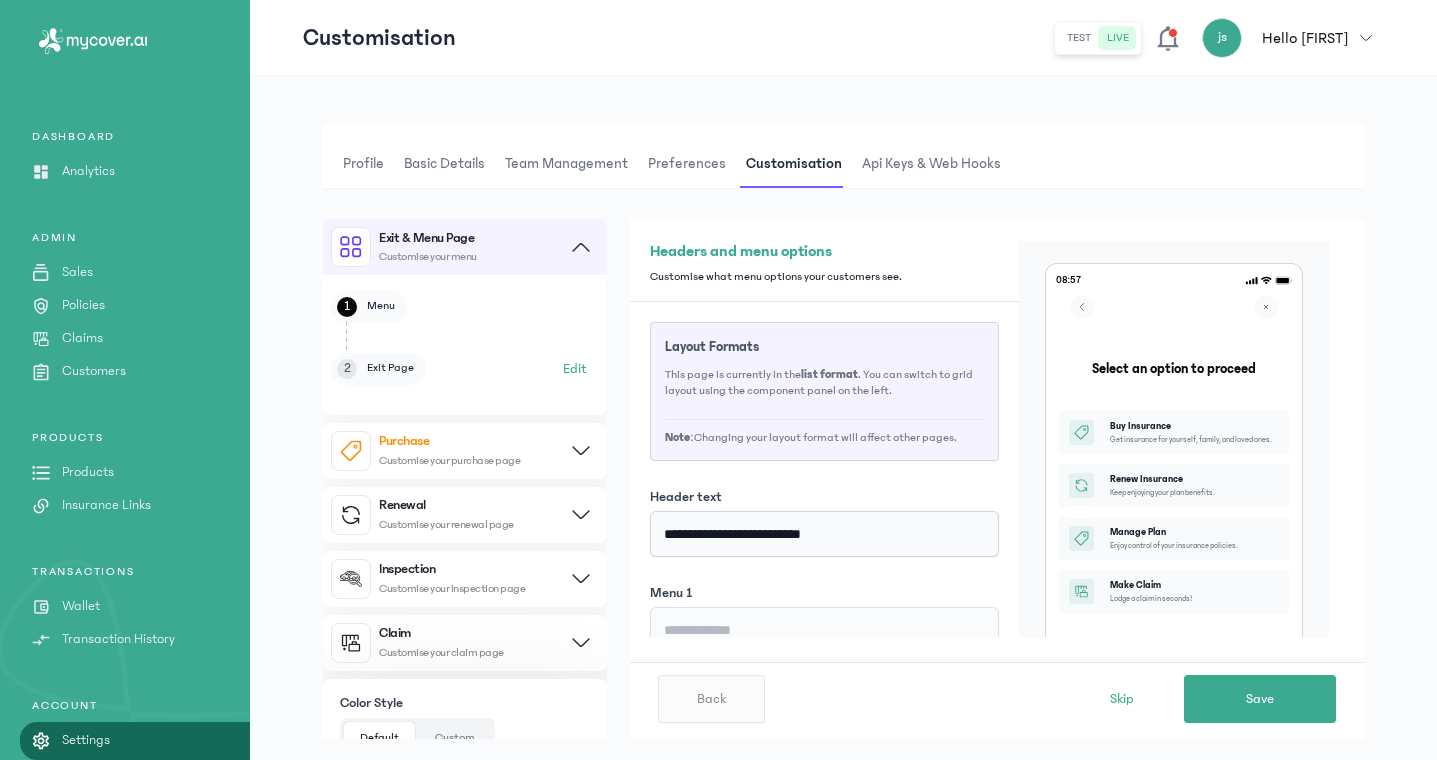 click on "Exit & Menu Page Customise your menu" at bounding box center (465, 247) 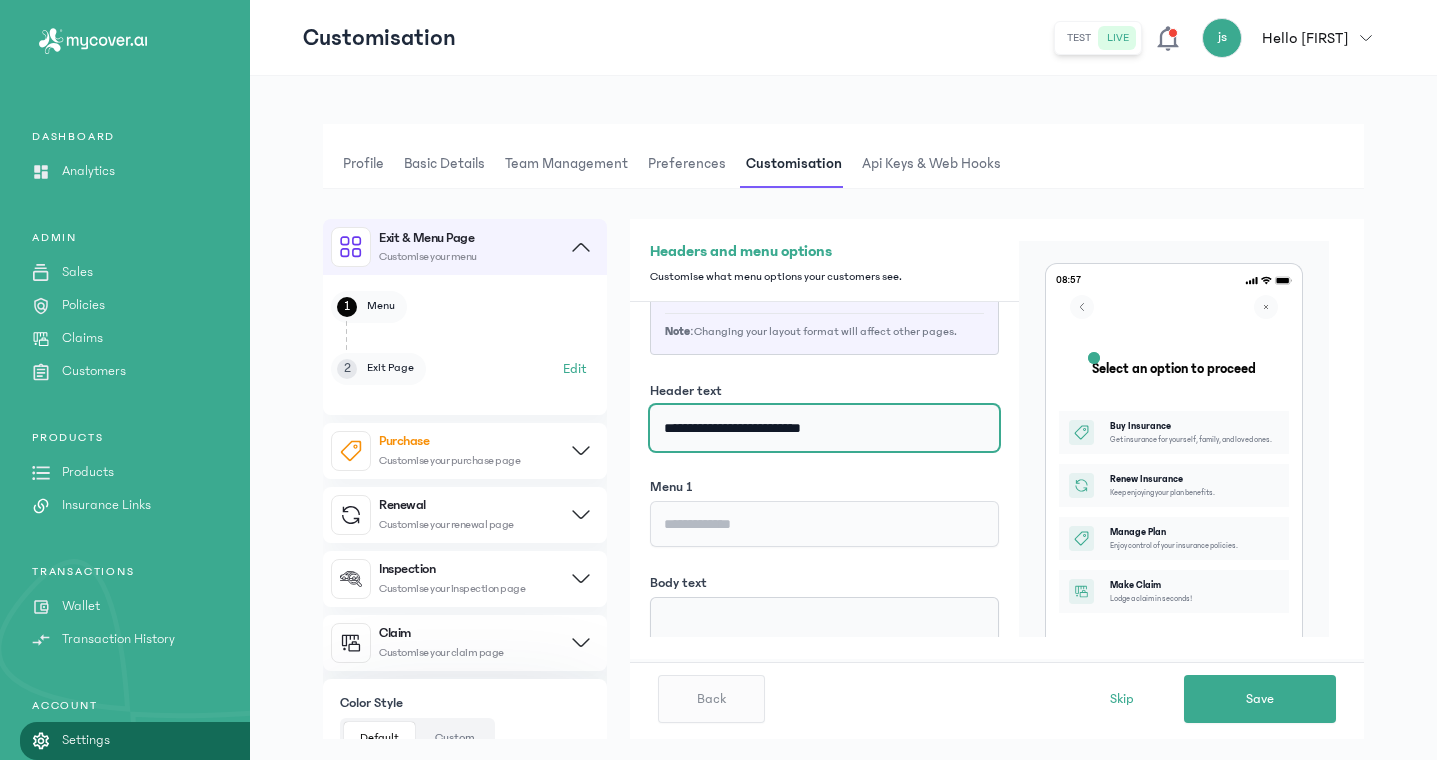 click on "**********" at bounding box center [824, 428] 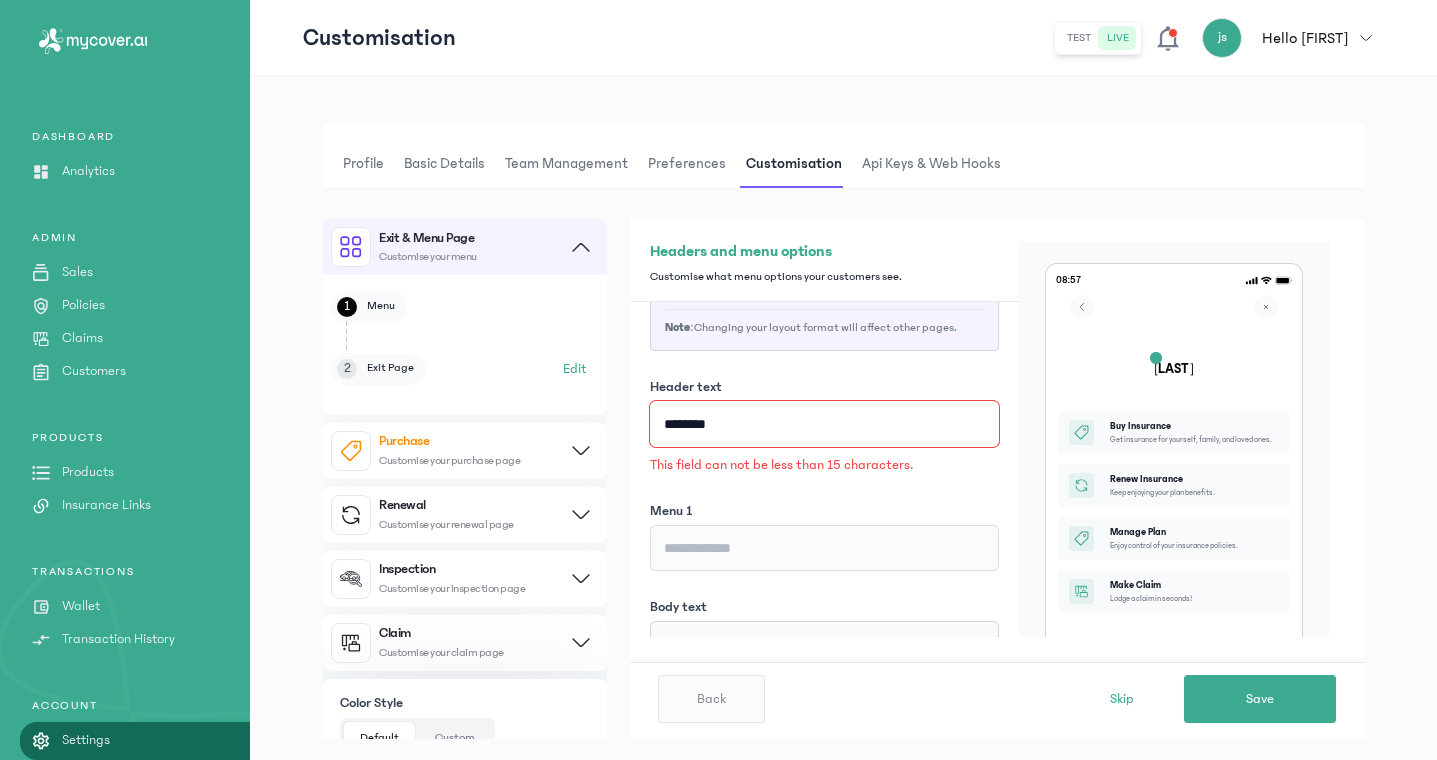 scroll, scrollTop: 40, scrollLeft: 0, axis: vertical 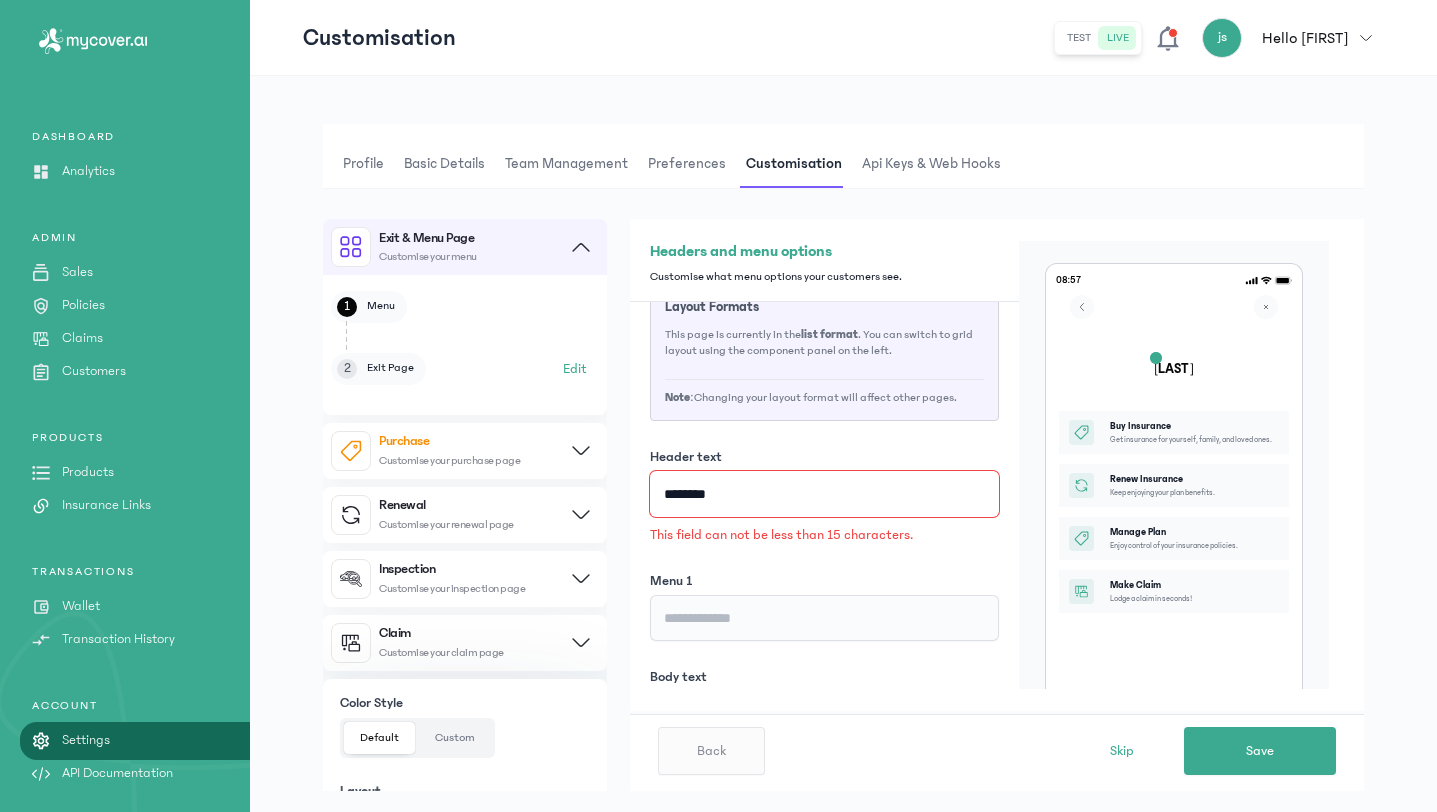 type on "********" 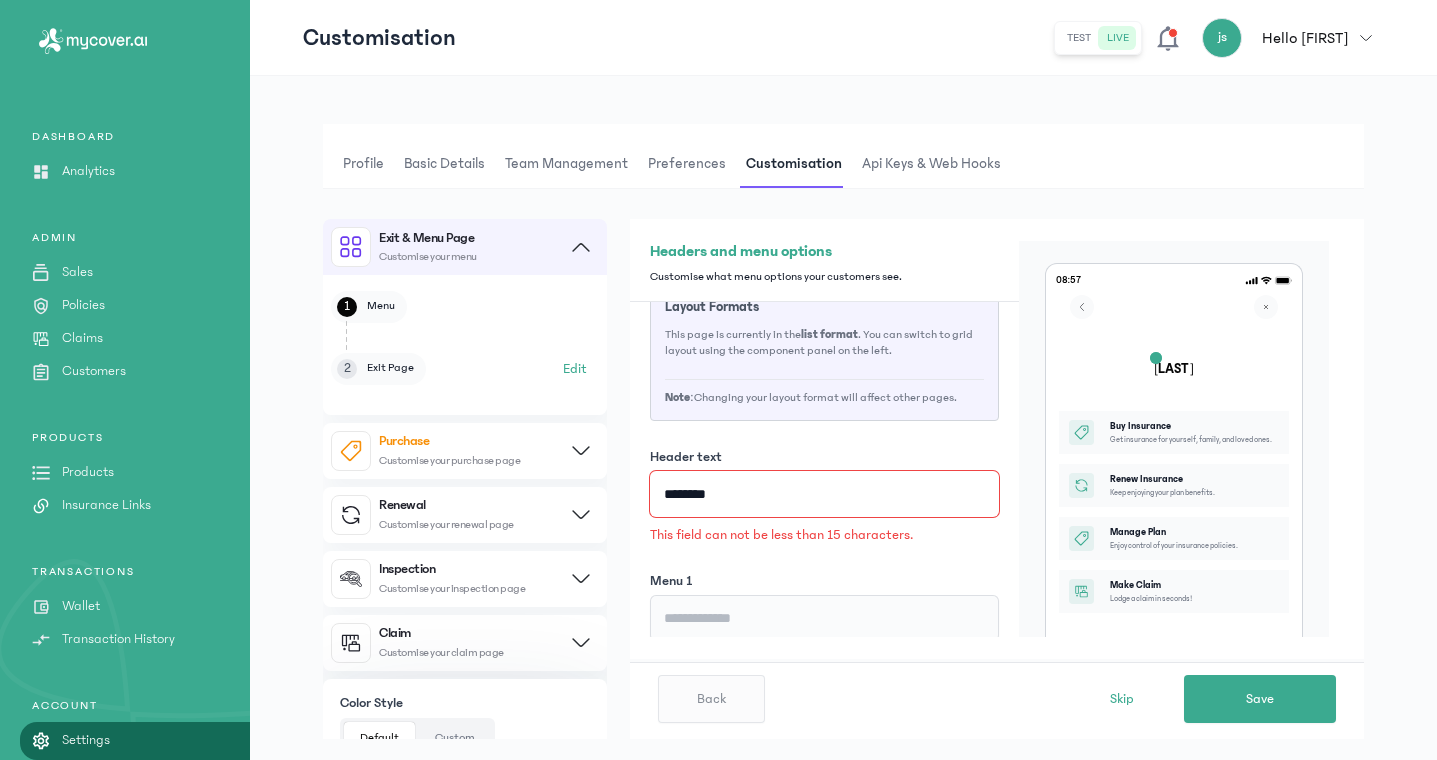 scroll, scrollTop: 8, scrollLeft: 0, axis: vertical 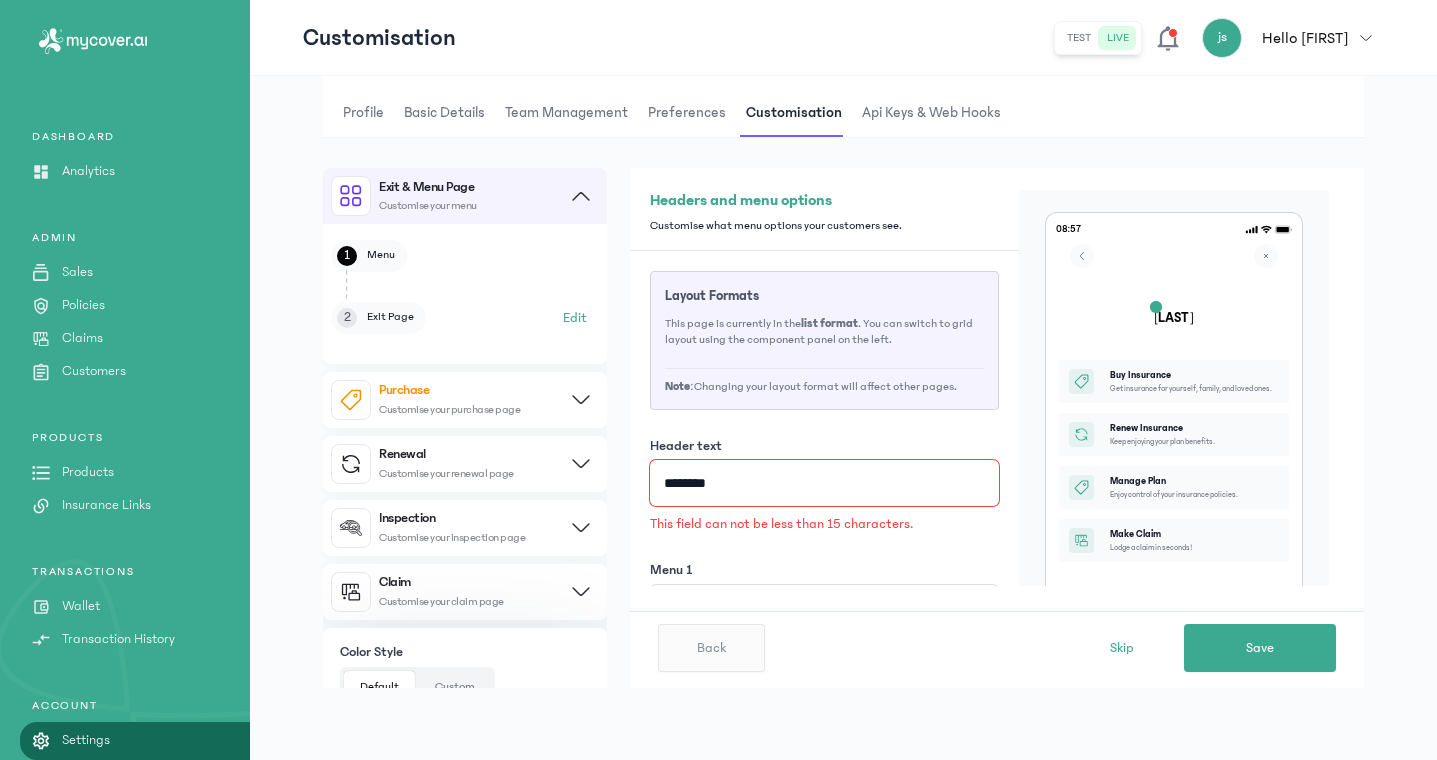 click on "********" at bounding box center [824, 483] 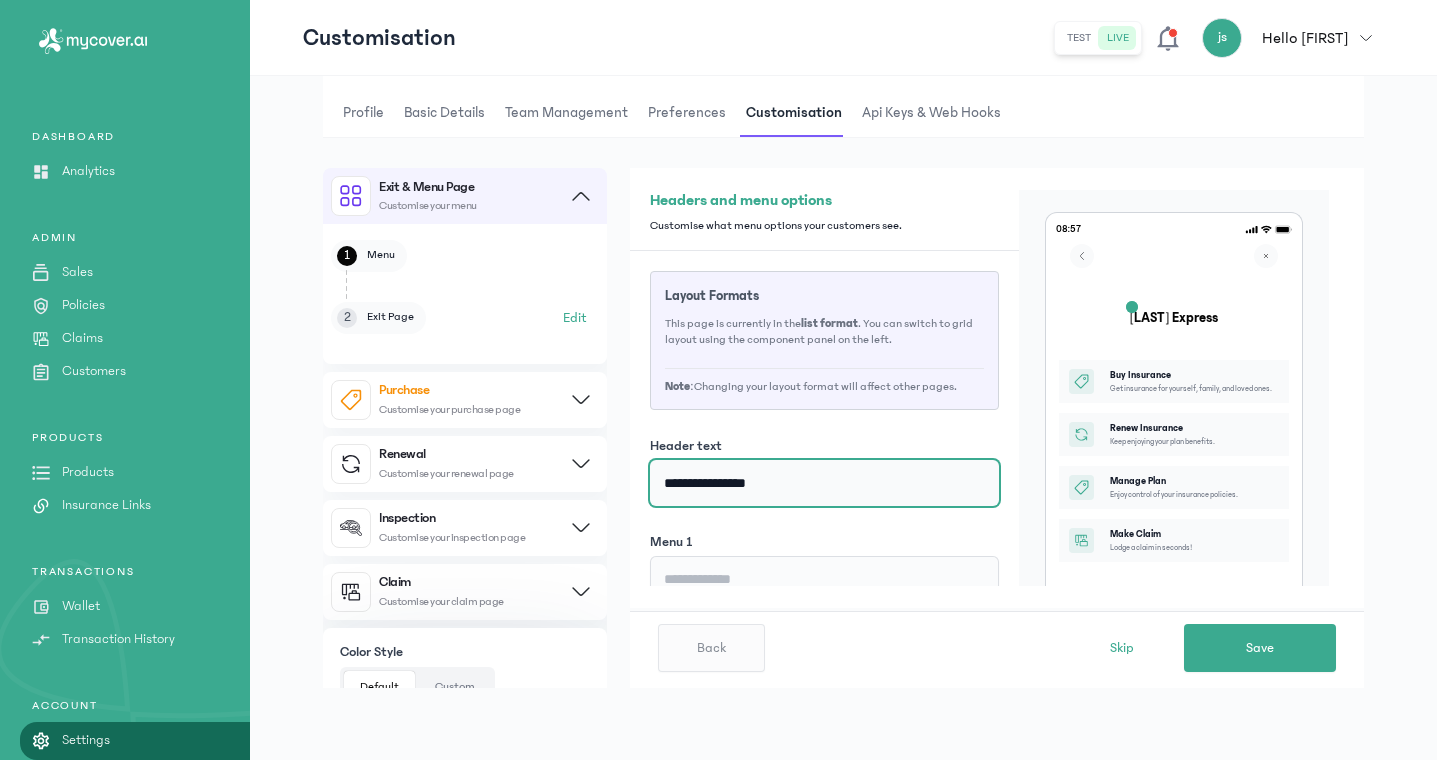 type on "**********" 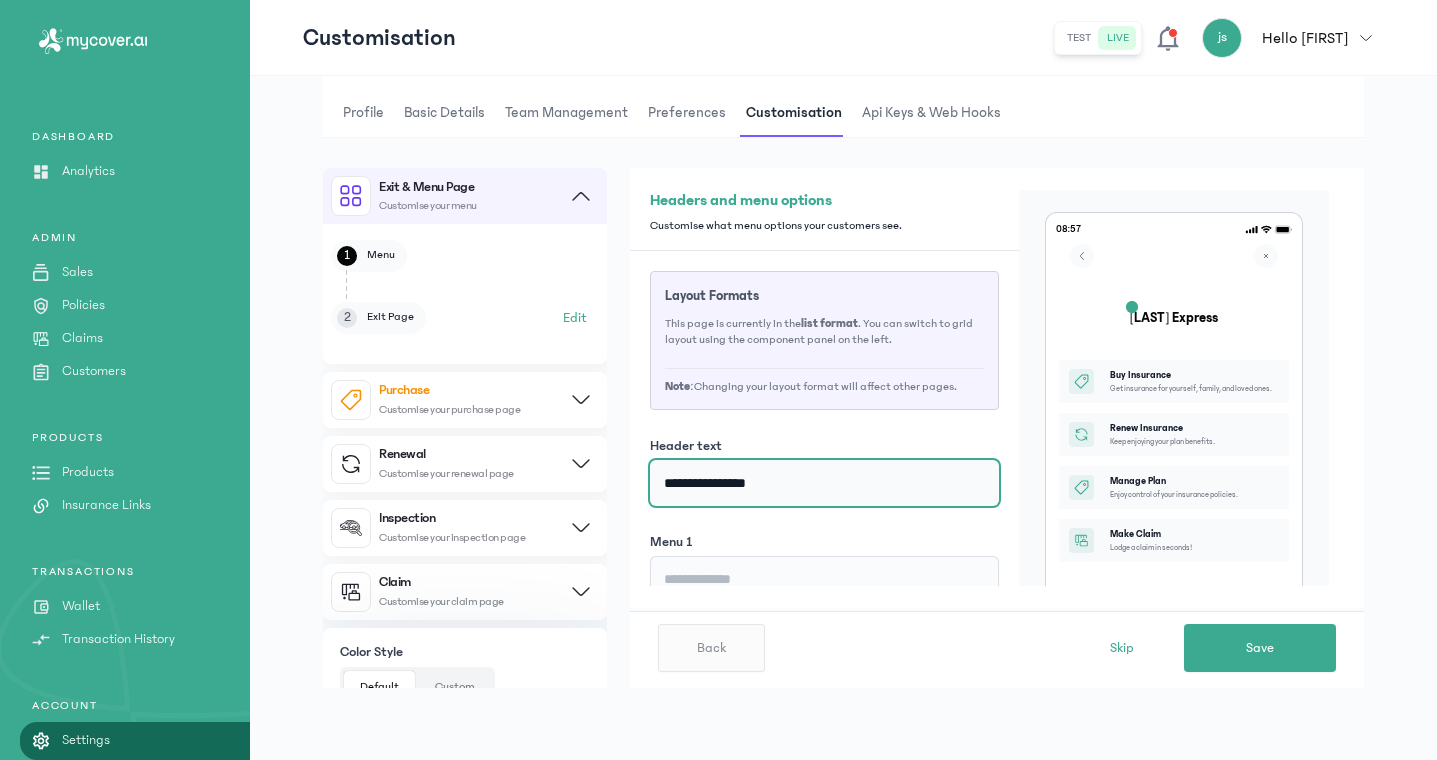 click on "**********" at bounding box center (824, 483) 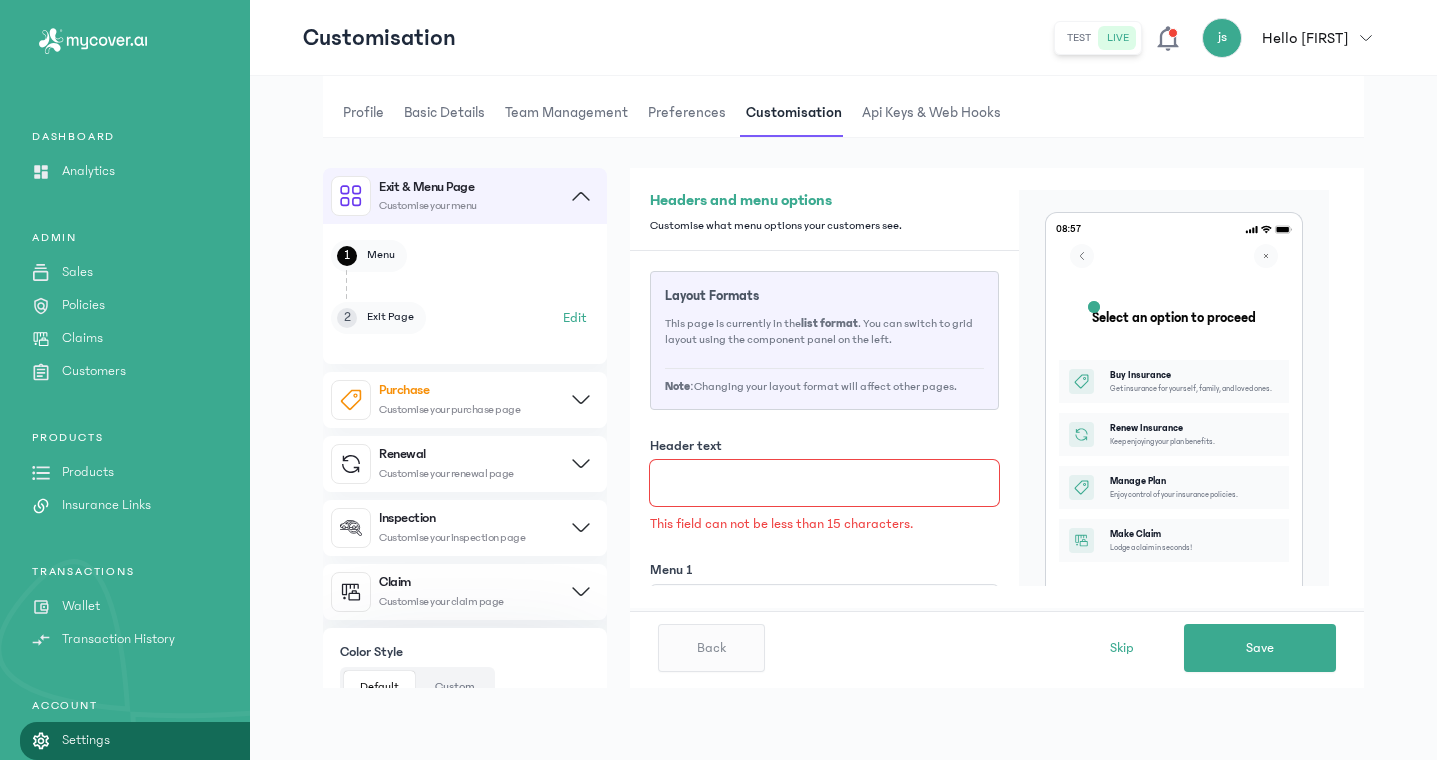 type 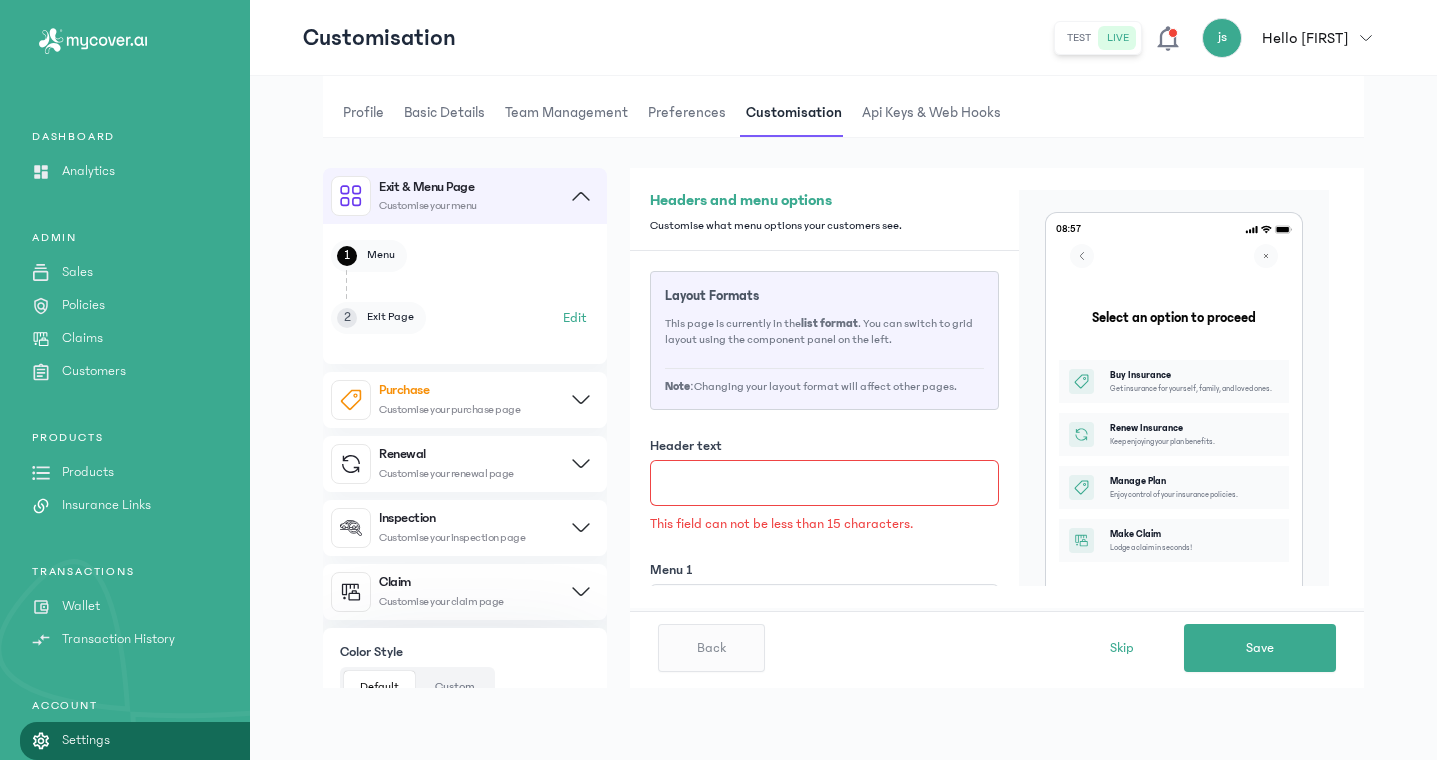 click on "Insurance Links" at bounding box center [106, 505] 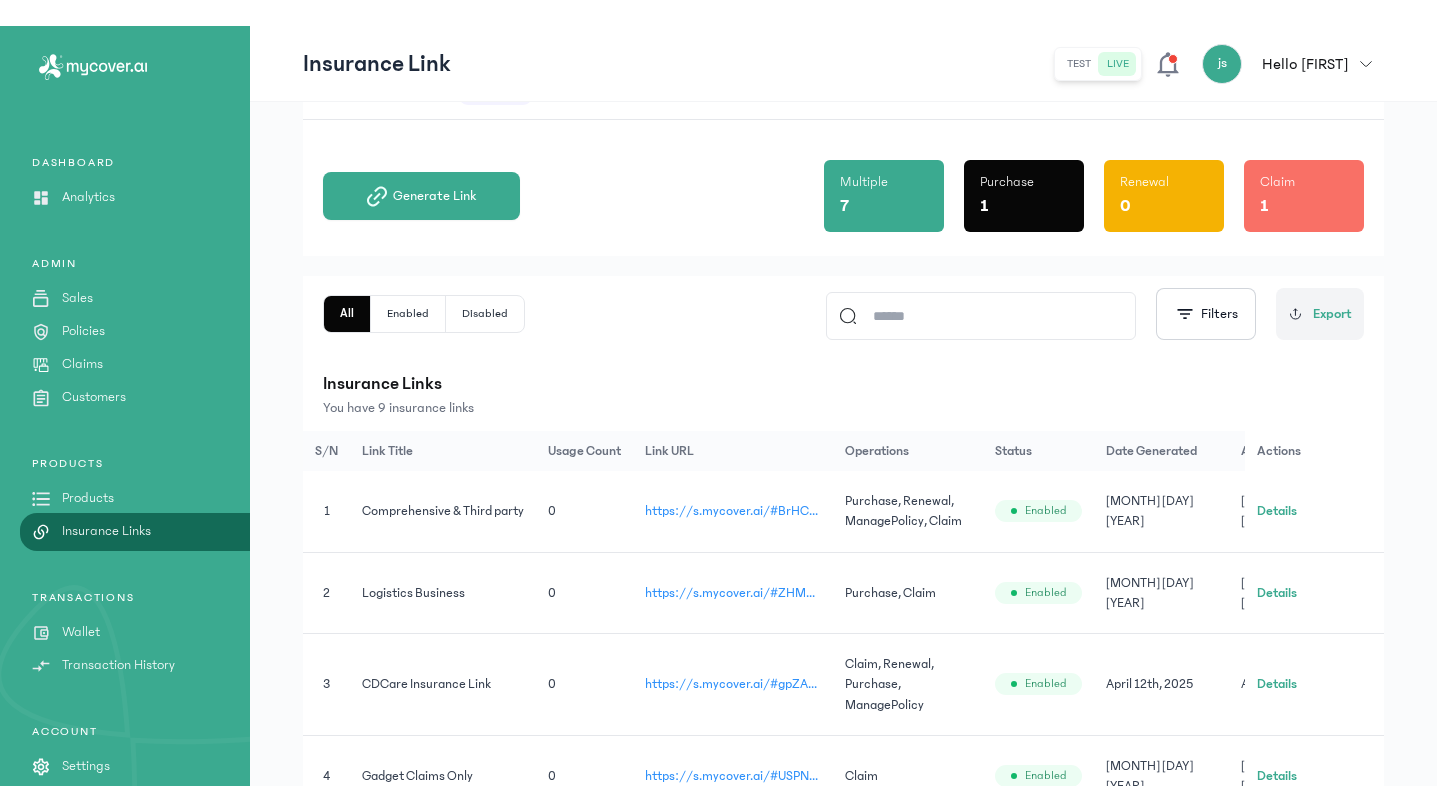 scroll, scrollTop: 35, scrollLeft: 0, axis: vertical 